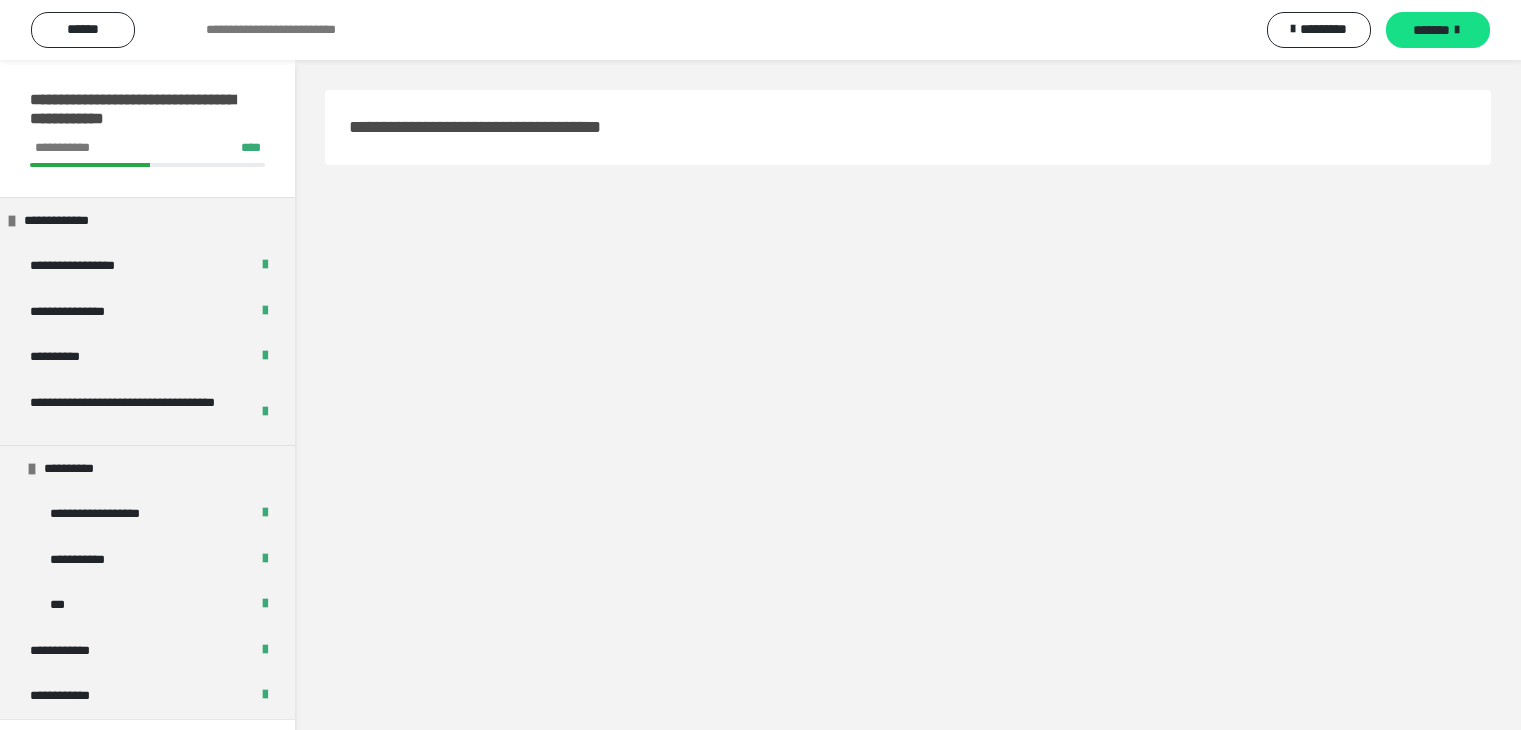scroll, scrollTop: 0, scrollLeft: 0, axis: both 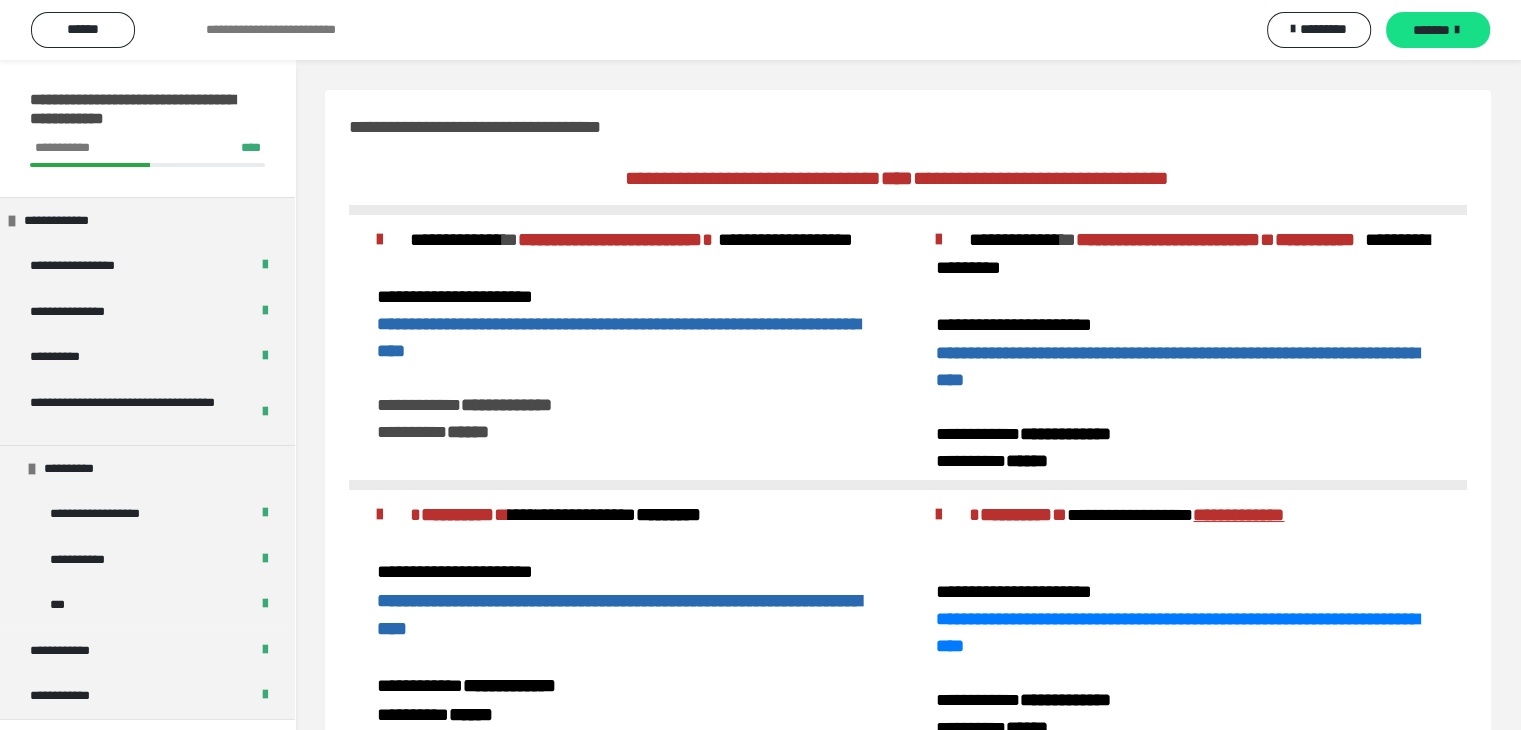 click on "**********" at bounding box center (1177, 366) 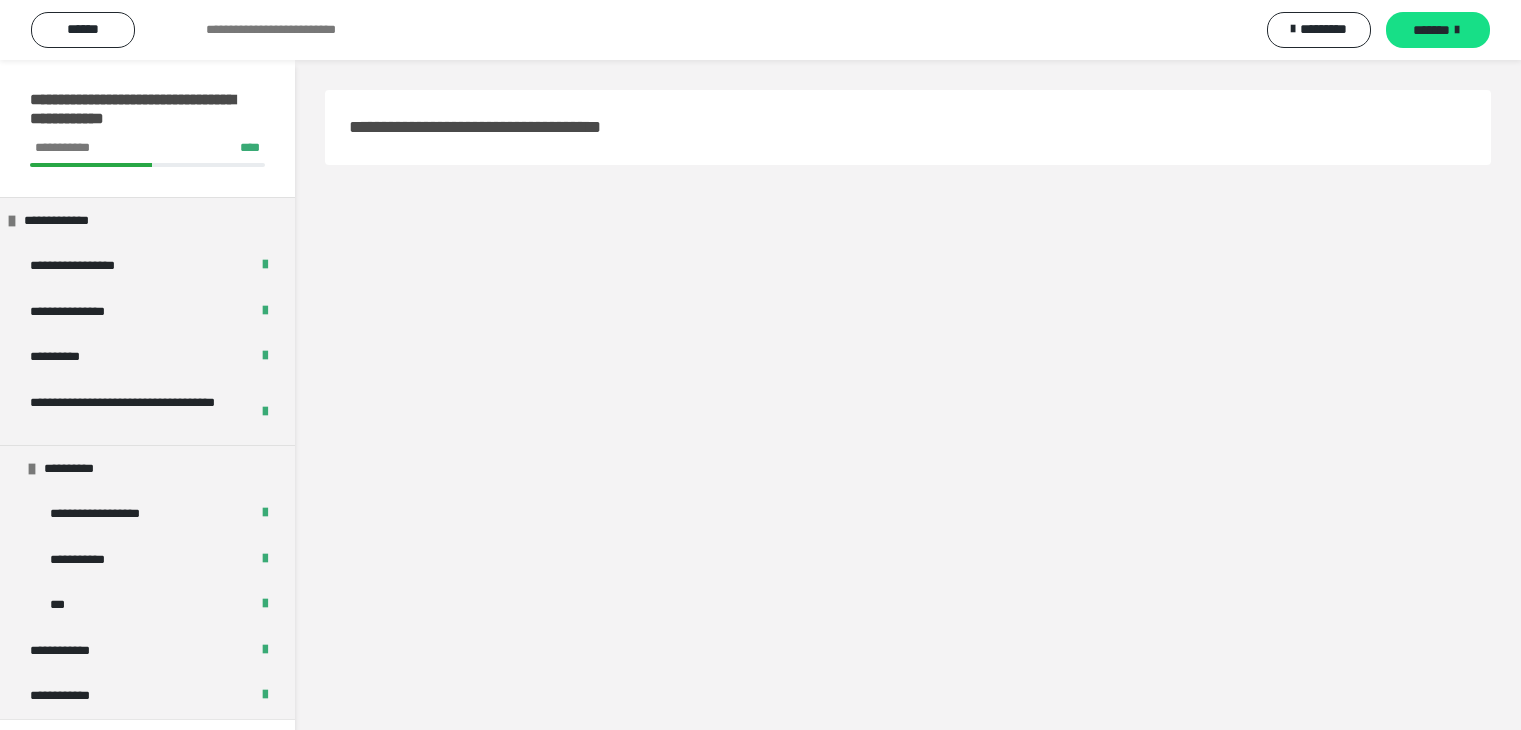 scroll, scrollTop: 0, scrollLeft: 0, axis: both 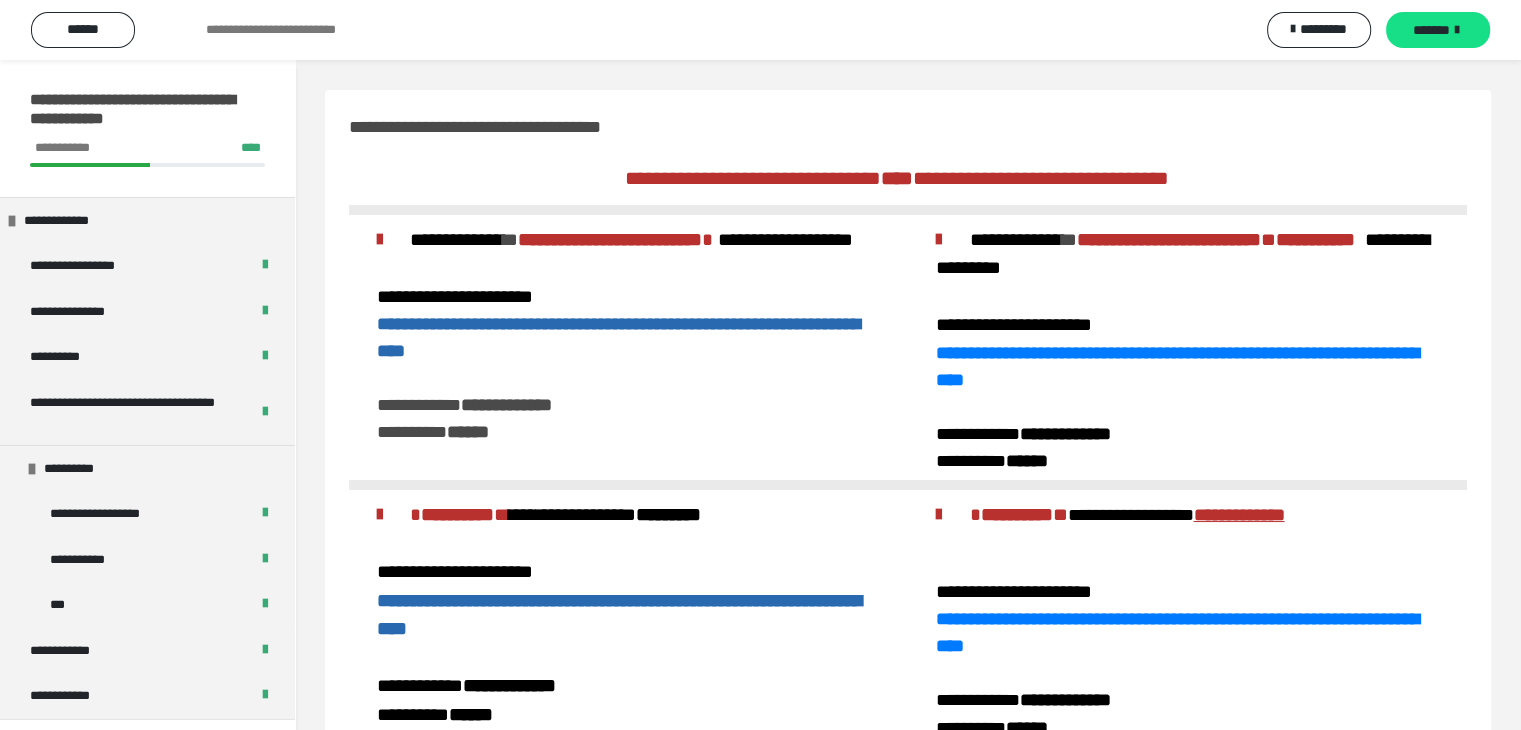click on "**********" at bounding box center [618, 337] 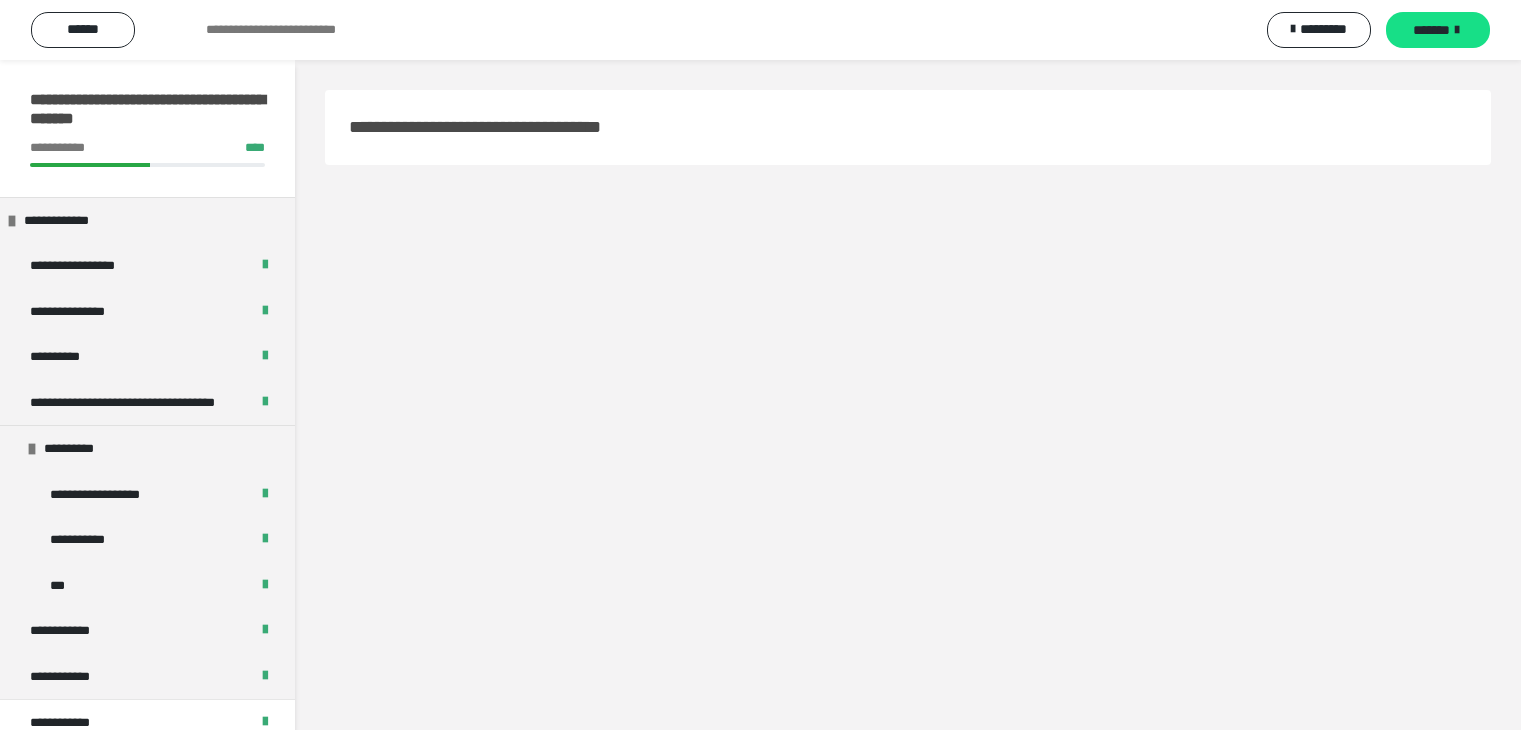 scroll, scrollTop: 0, scrollLeft: 0, axis: both 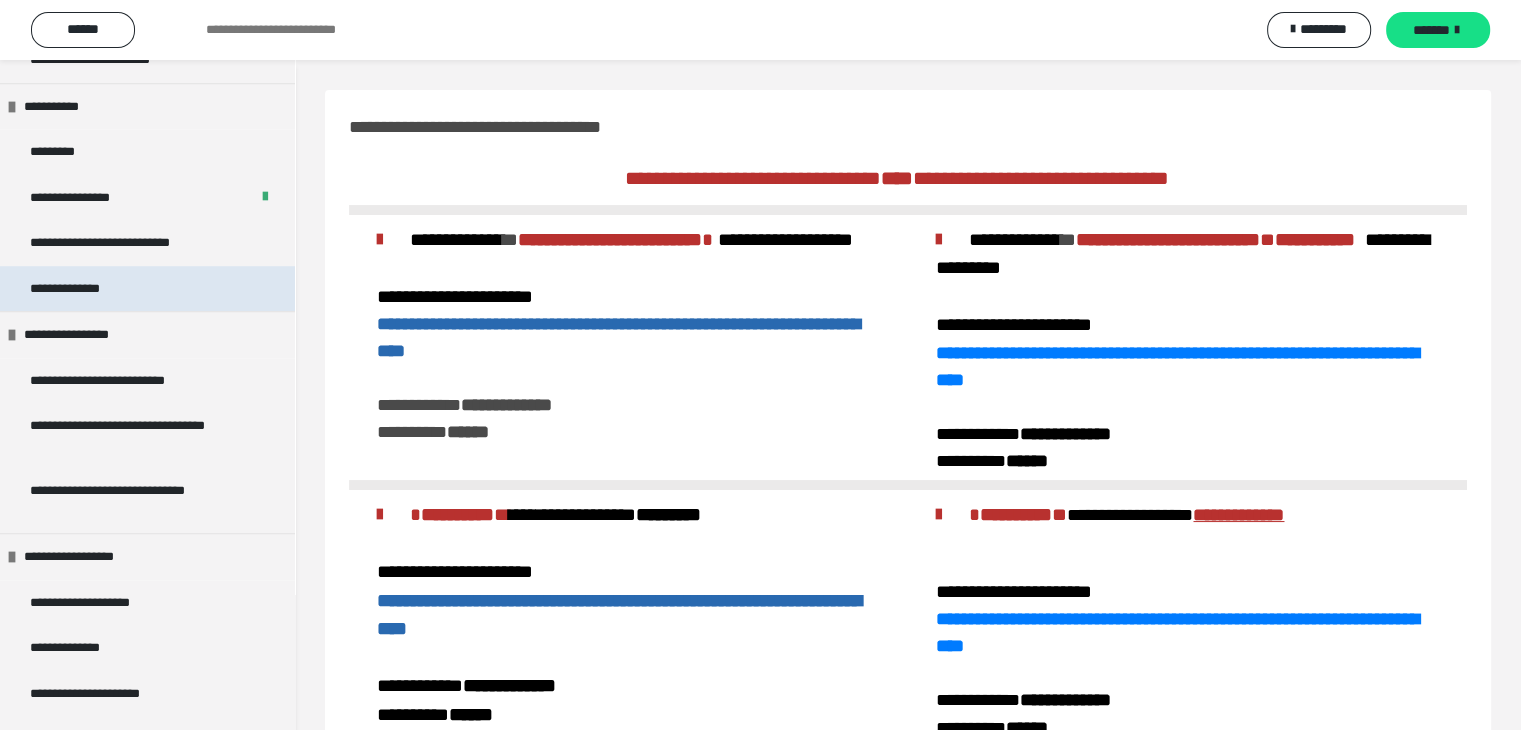 click on "**********" at bounding box center (89, 289) 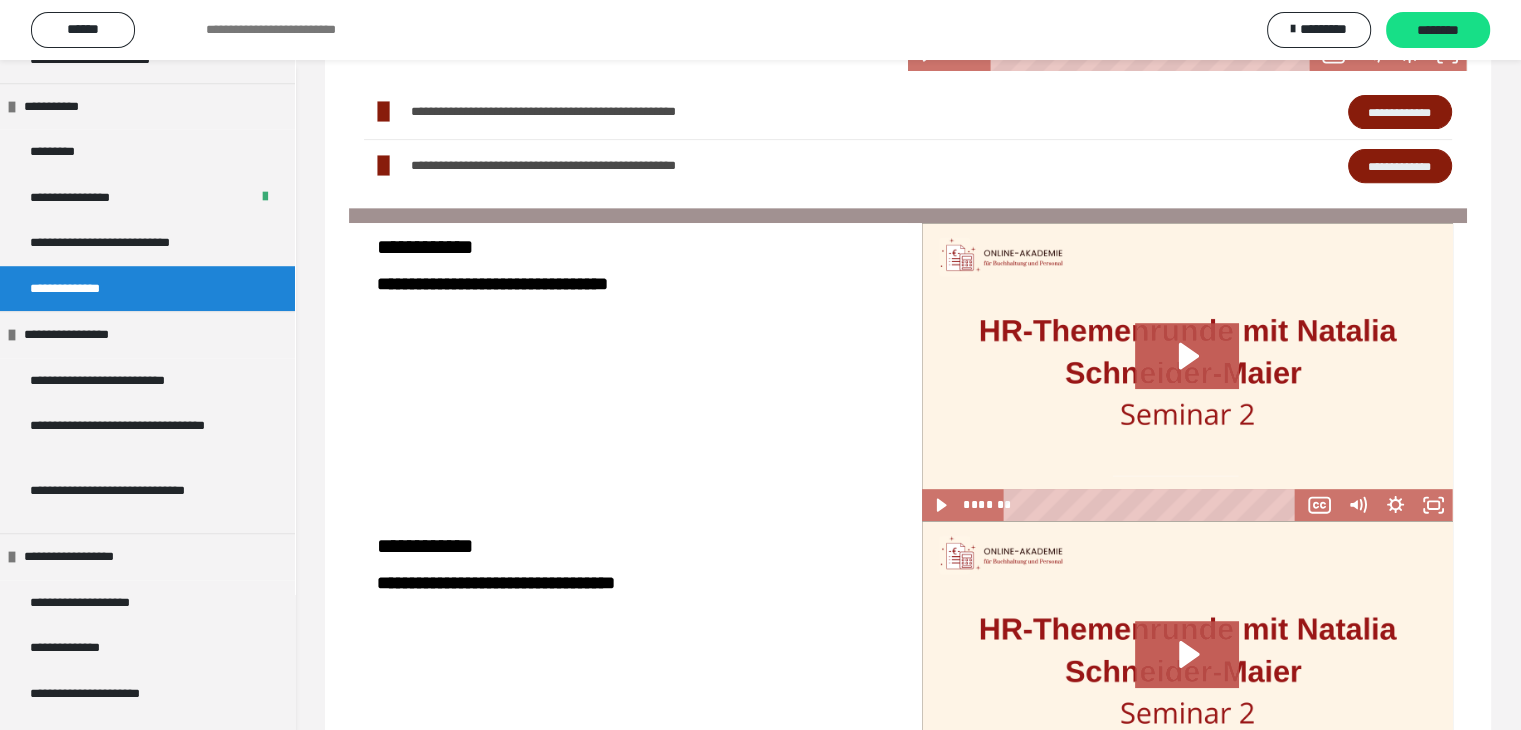 scroll, scrollTop: 792, scrollLeft: 0, axis: vertical 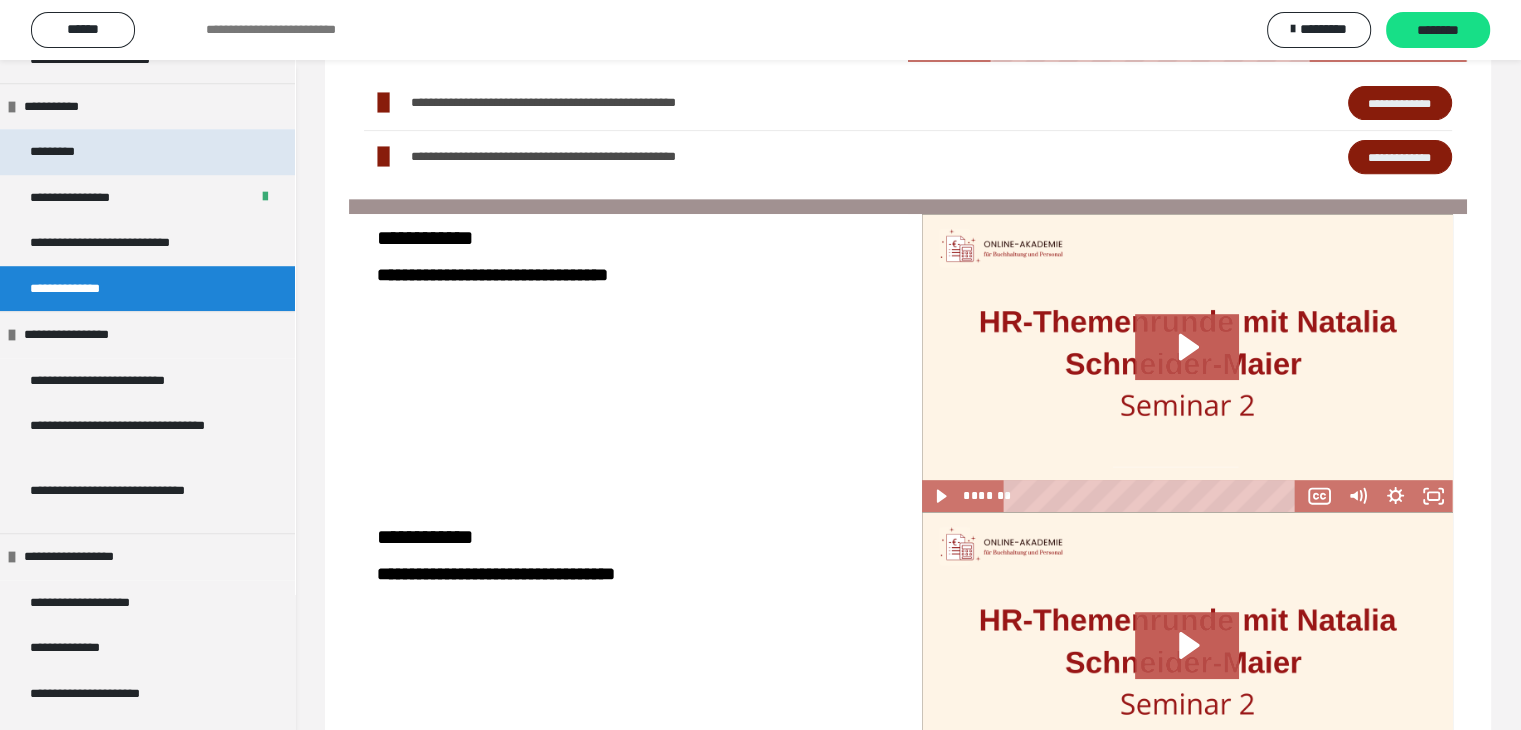click on "*********" at bounding box center [147, 152] 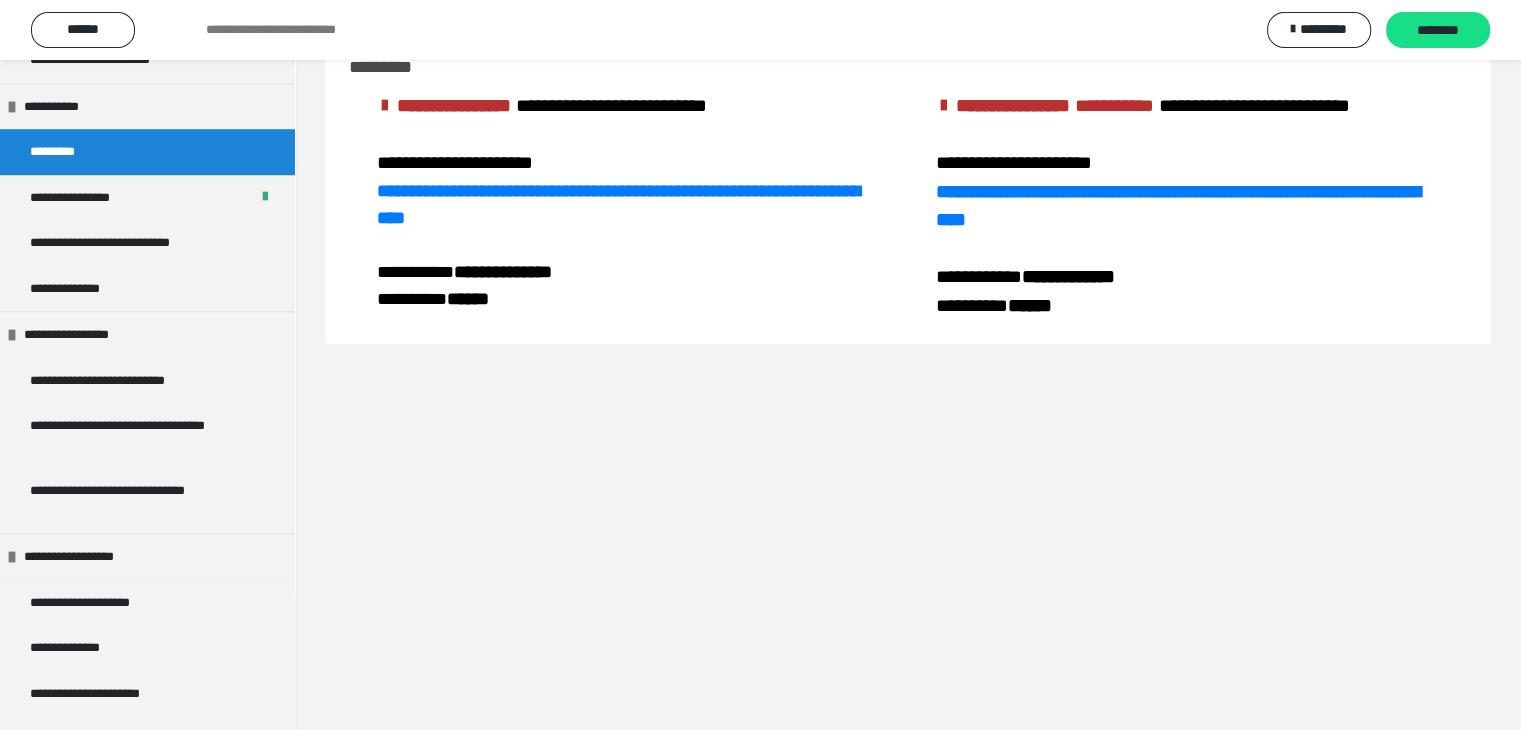 scroll, scrollTop: 60, scrollLeft: 0, axis: vertical 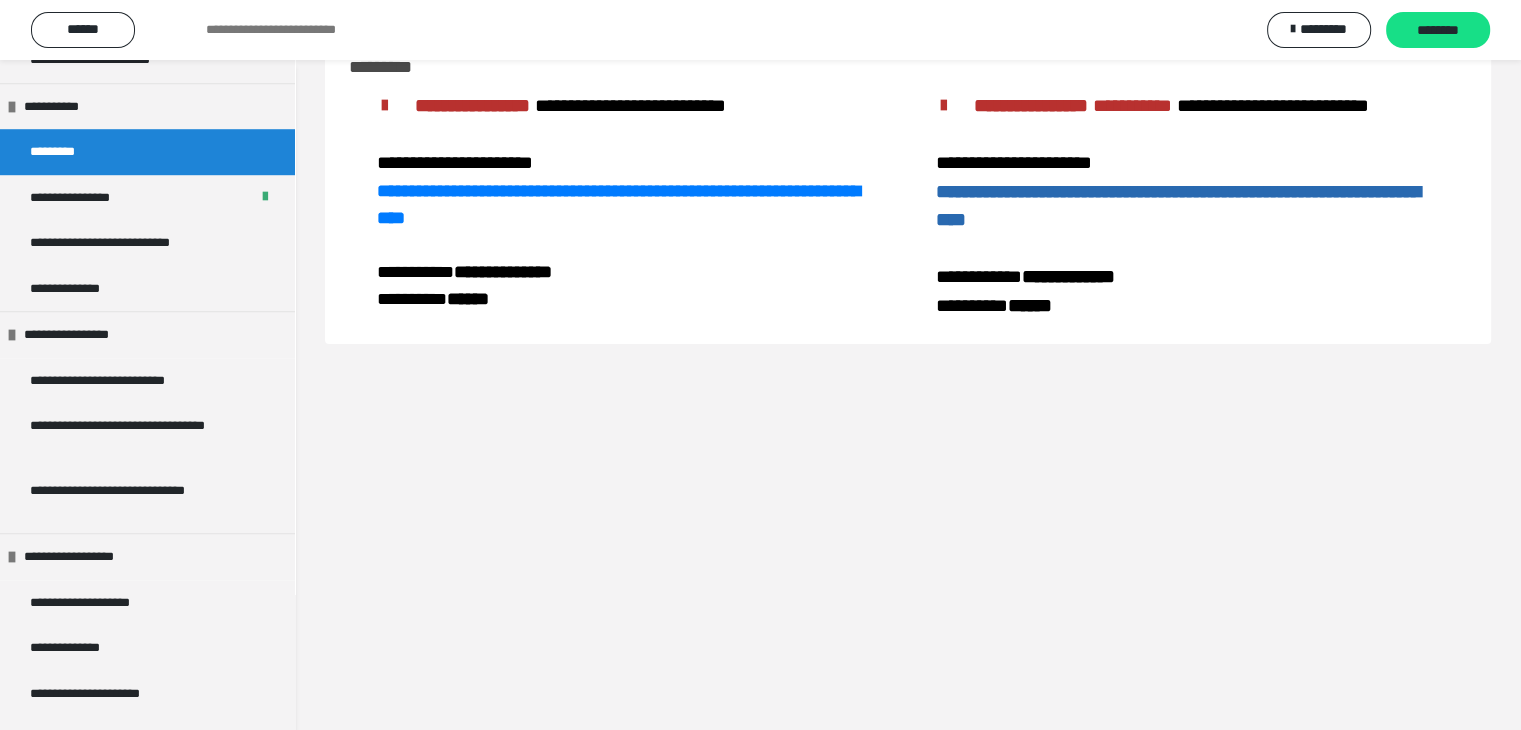 click on "**********" at bounding box center (1178, 206) 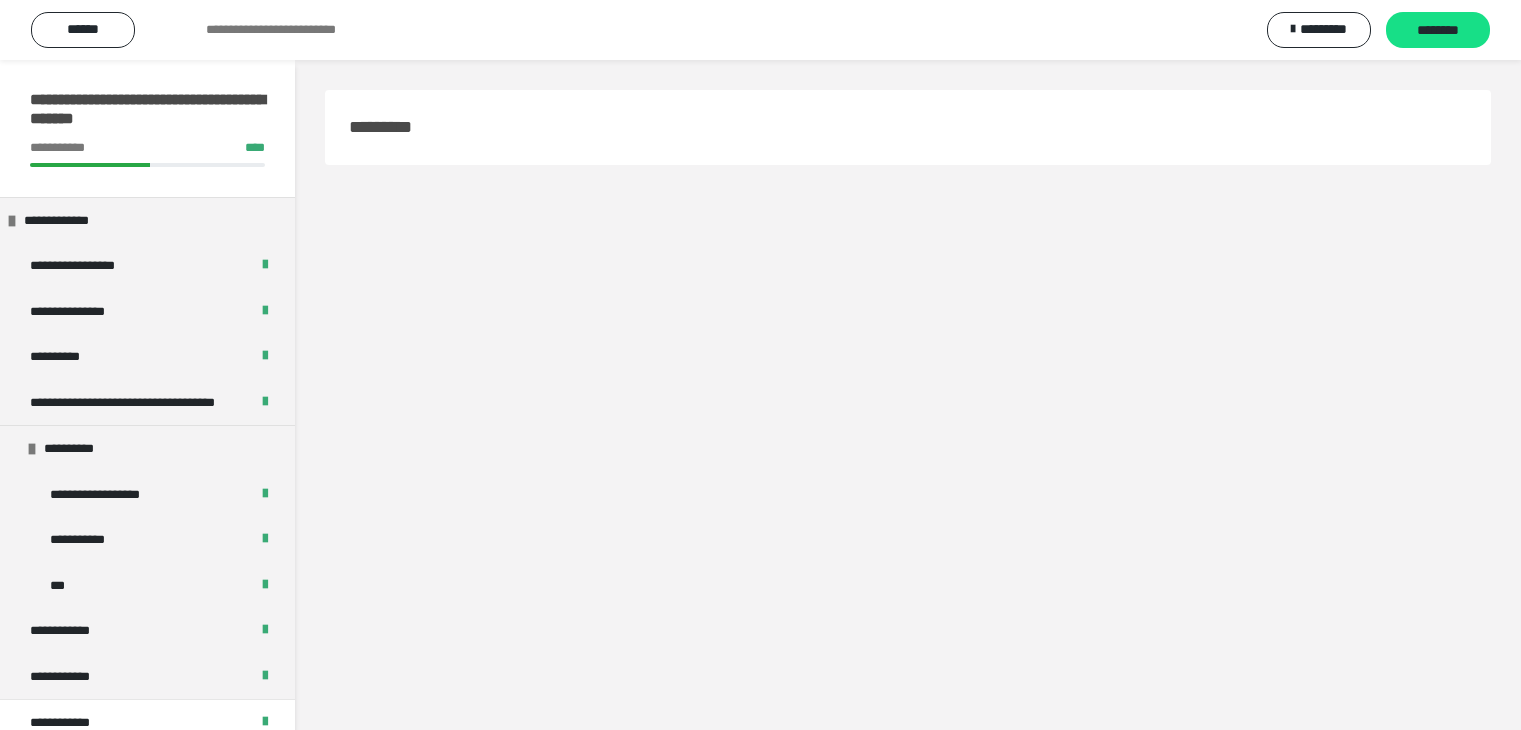 scroll, scrollTop: 0, scrollLeft: 0, axis: both 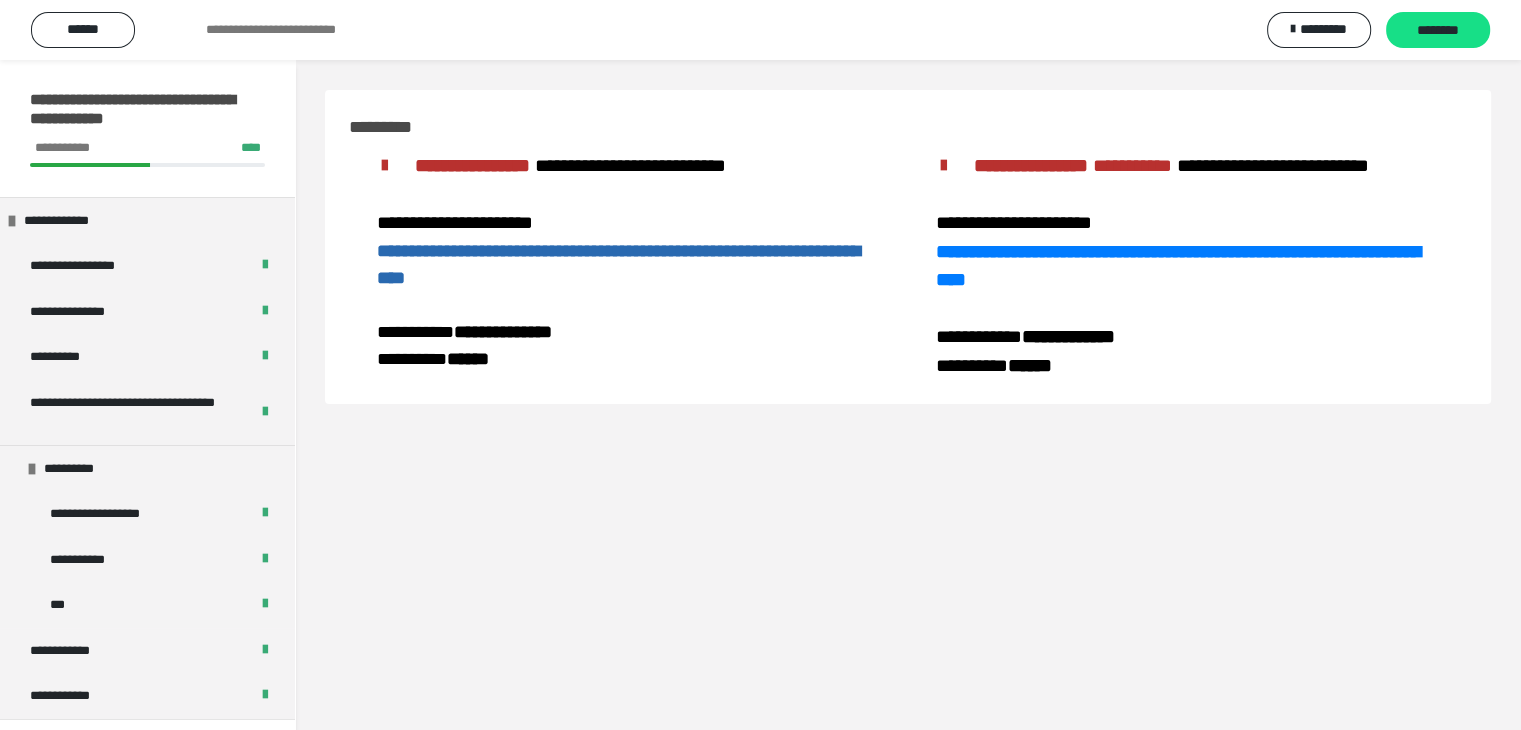 click on "**********" at bounding box center [618, 264] 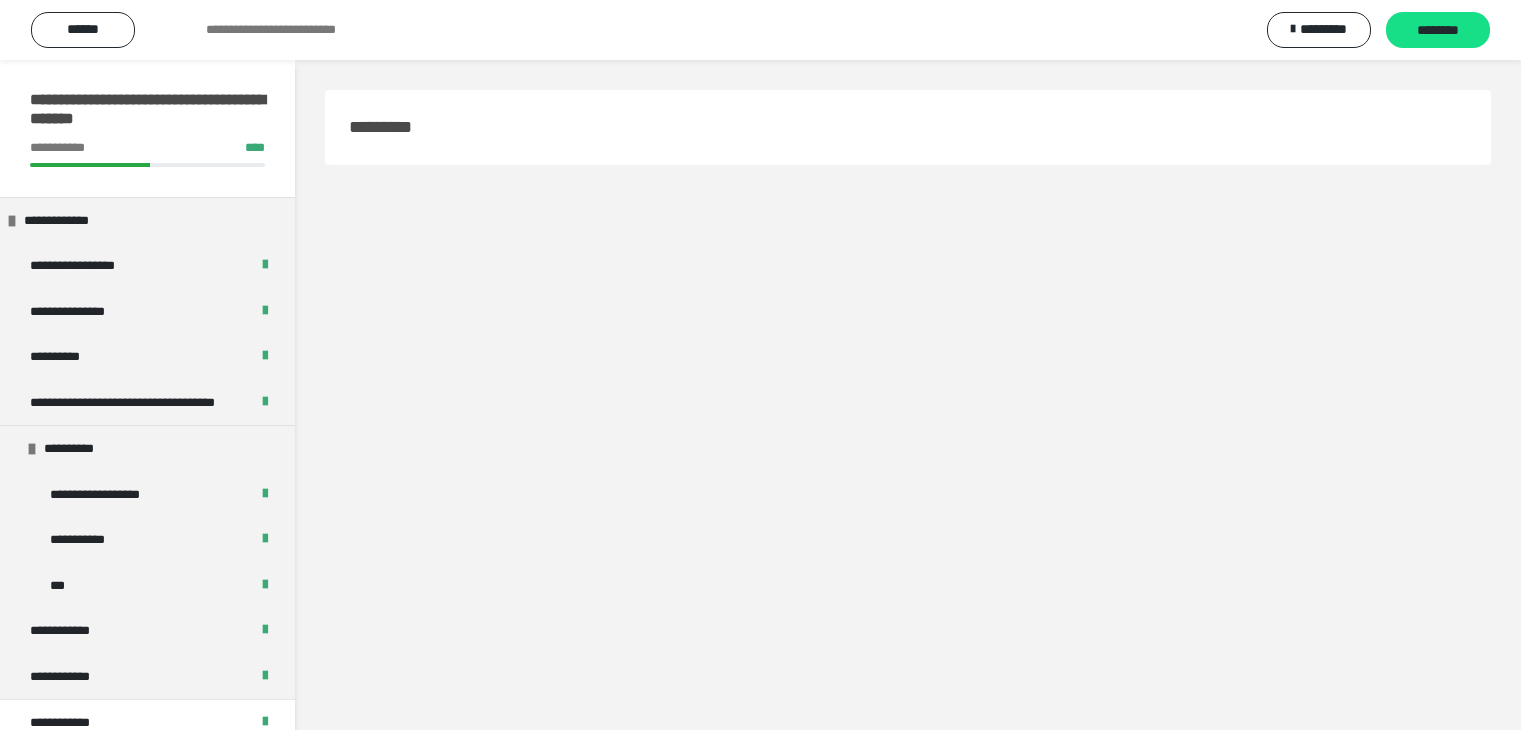 scroll, scrollTop: 0, scrollLeft: 0, axis: both 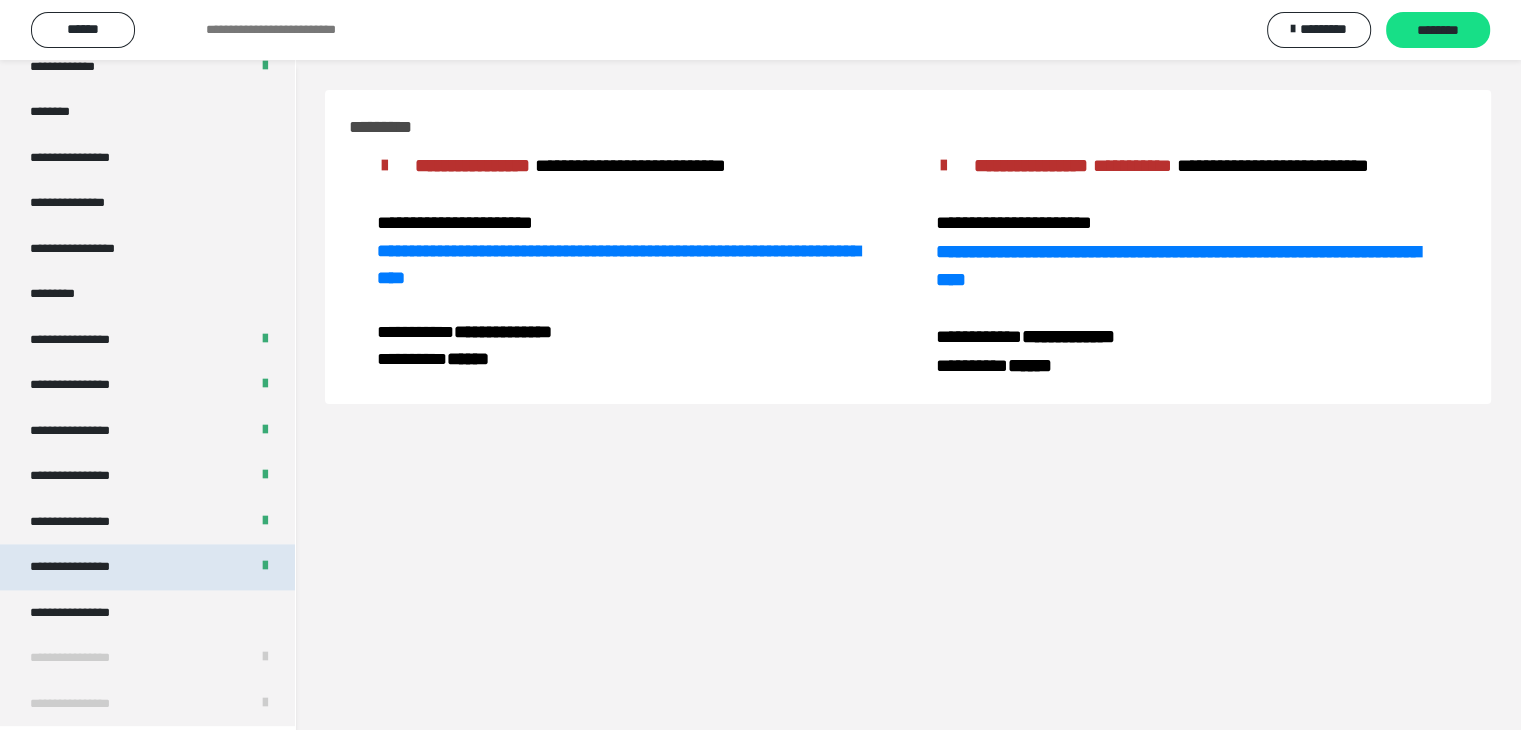 click on "**********" at bounding box center [147, 567] 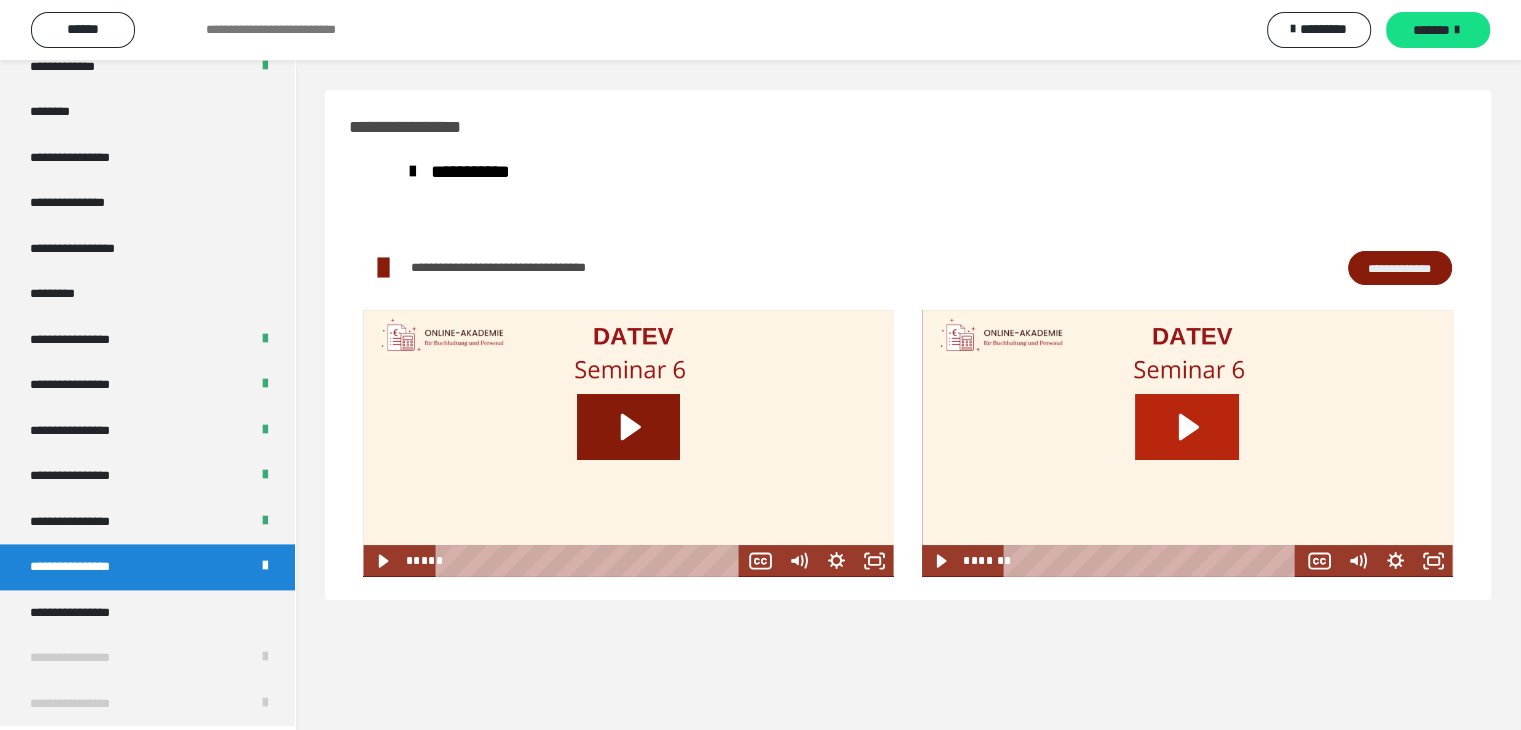 click 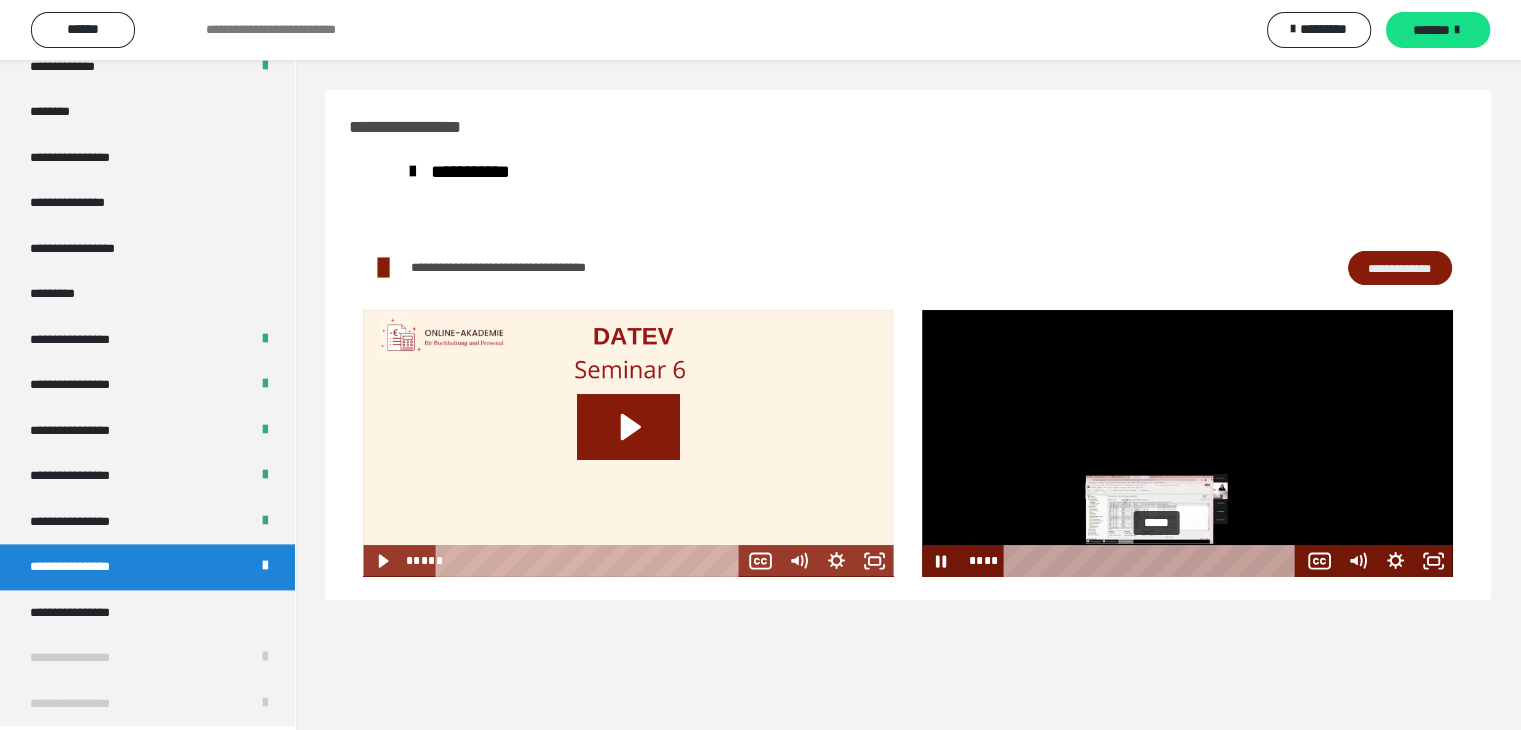 click on "*****" at bounding box center (1154, 561) 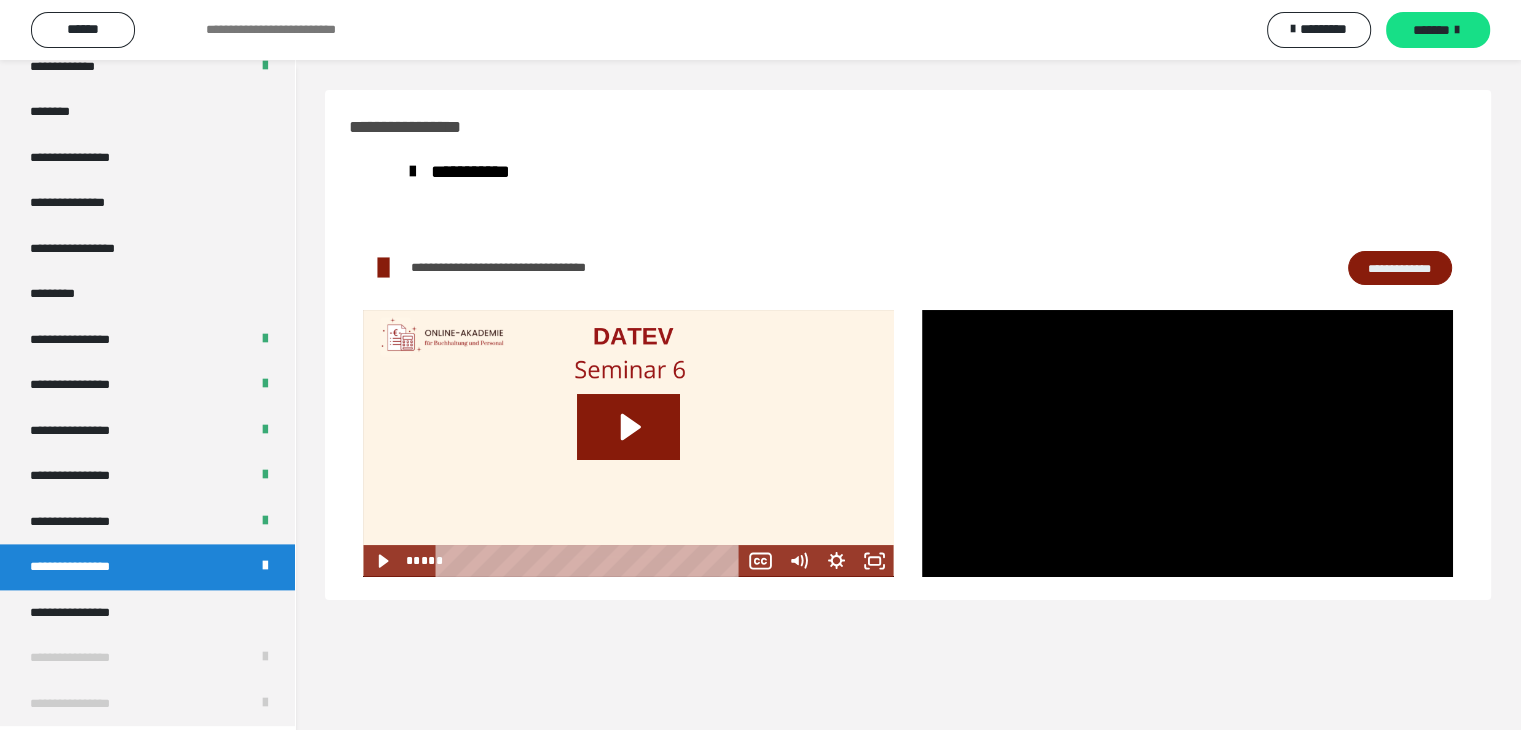 click on "**********" at bounding box center (908, 425) 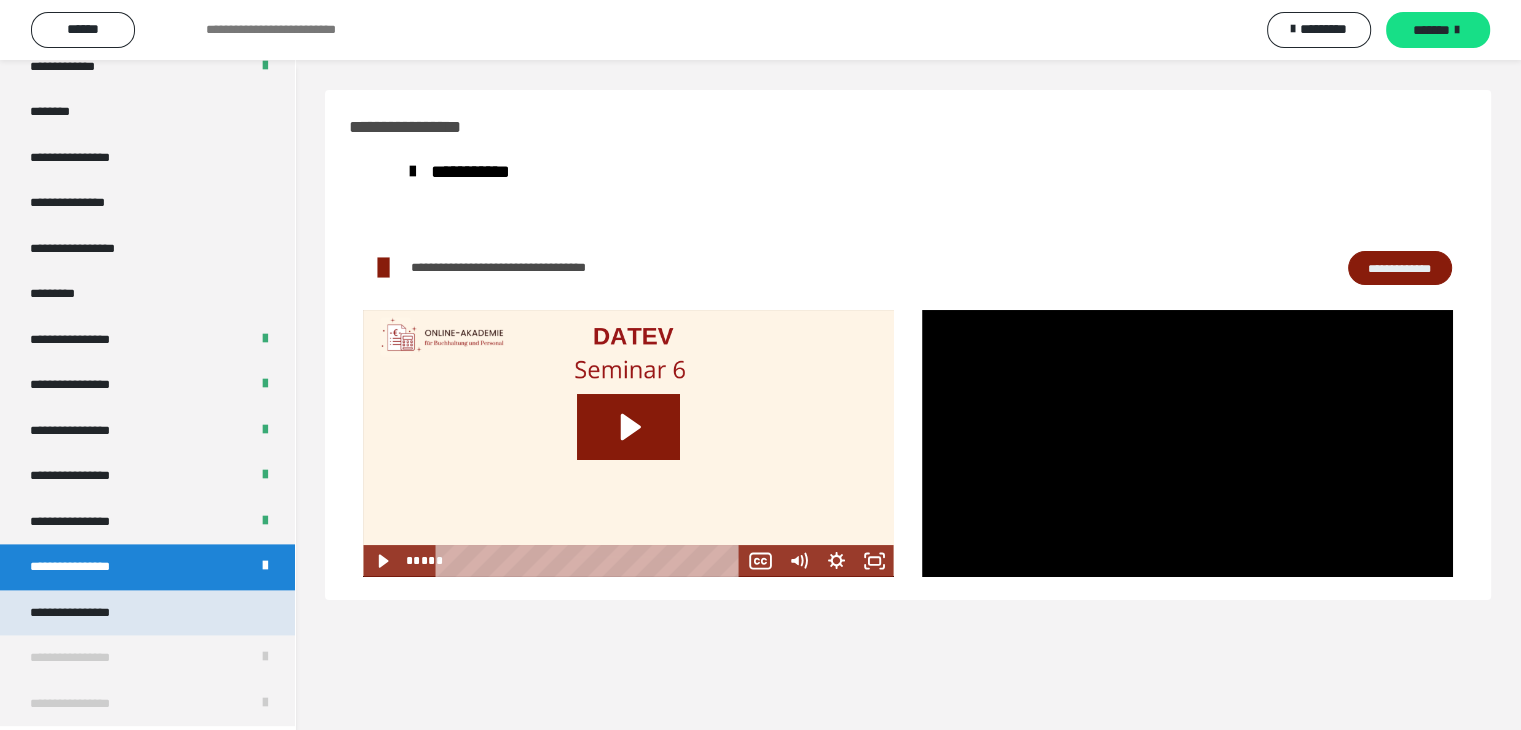 click on "**********" at bounding box center (87, 613) 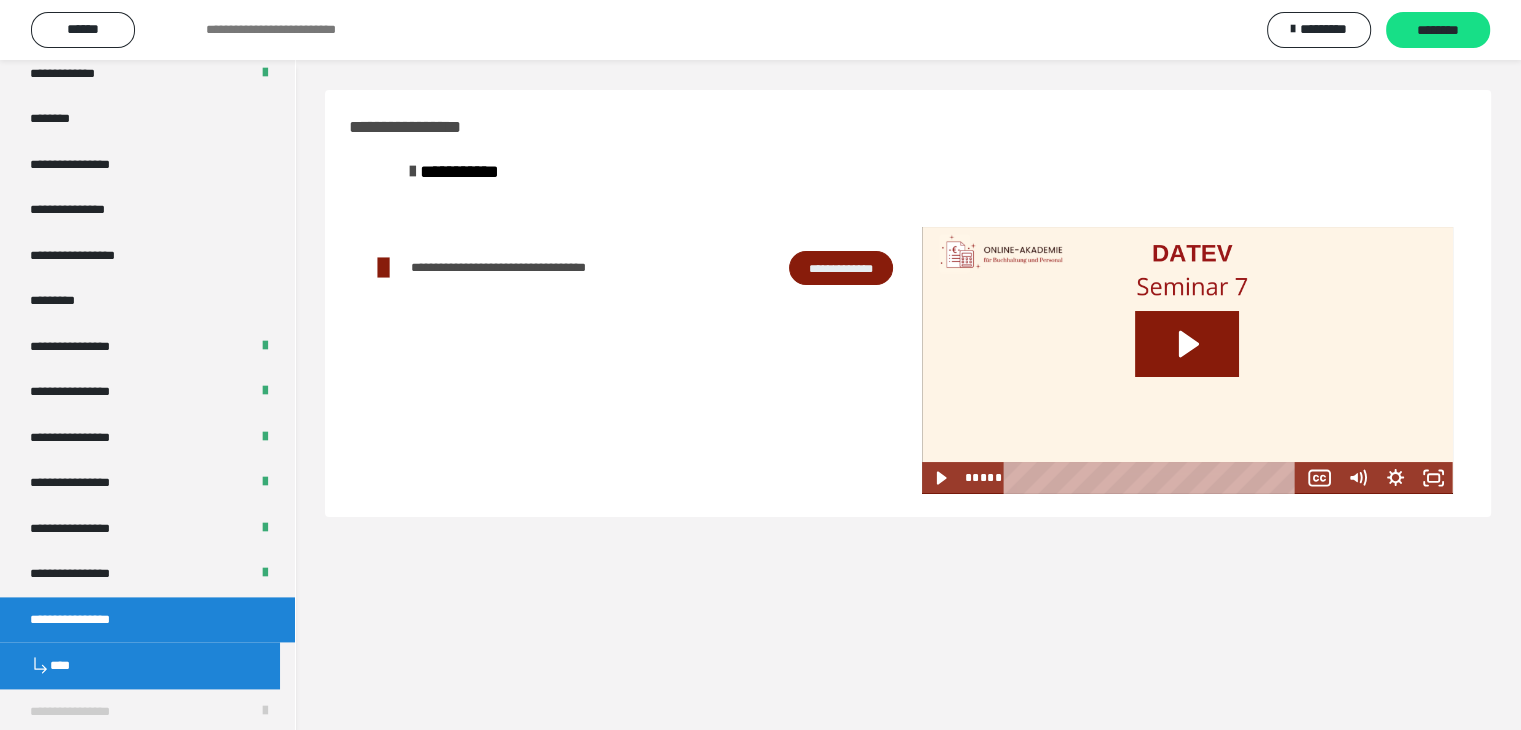 scroll, scrollTop: 2548, scrollLeft: 0, axis: vertical 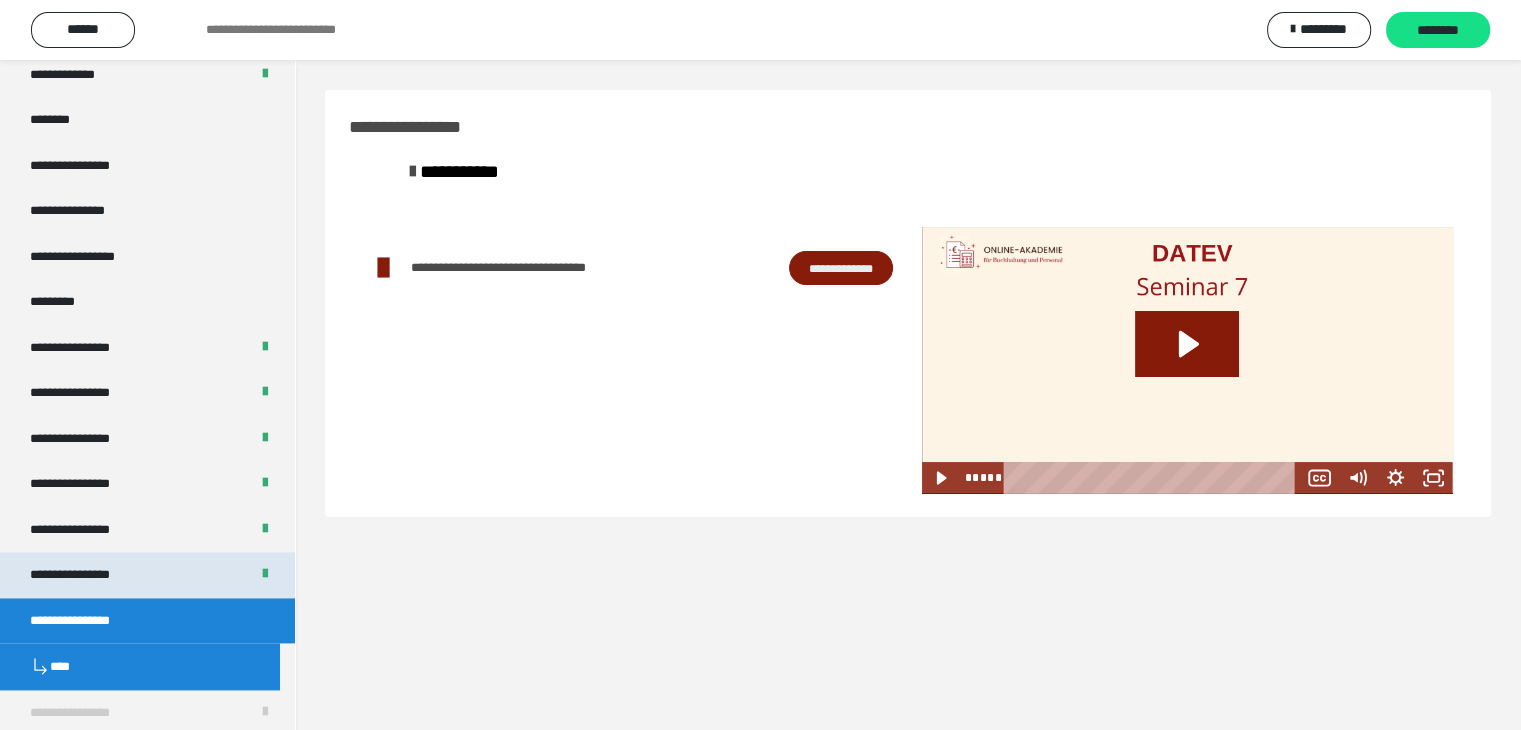 click on "**********" at bounding box center [147, 575] 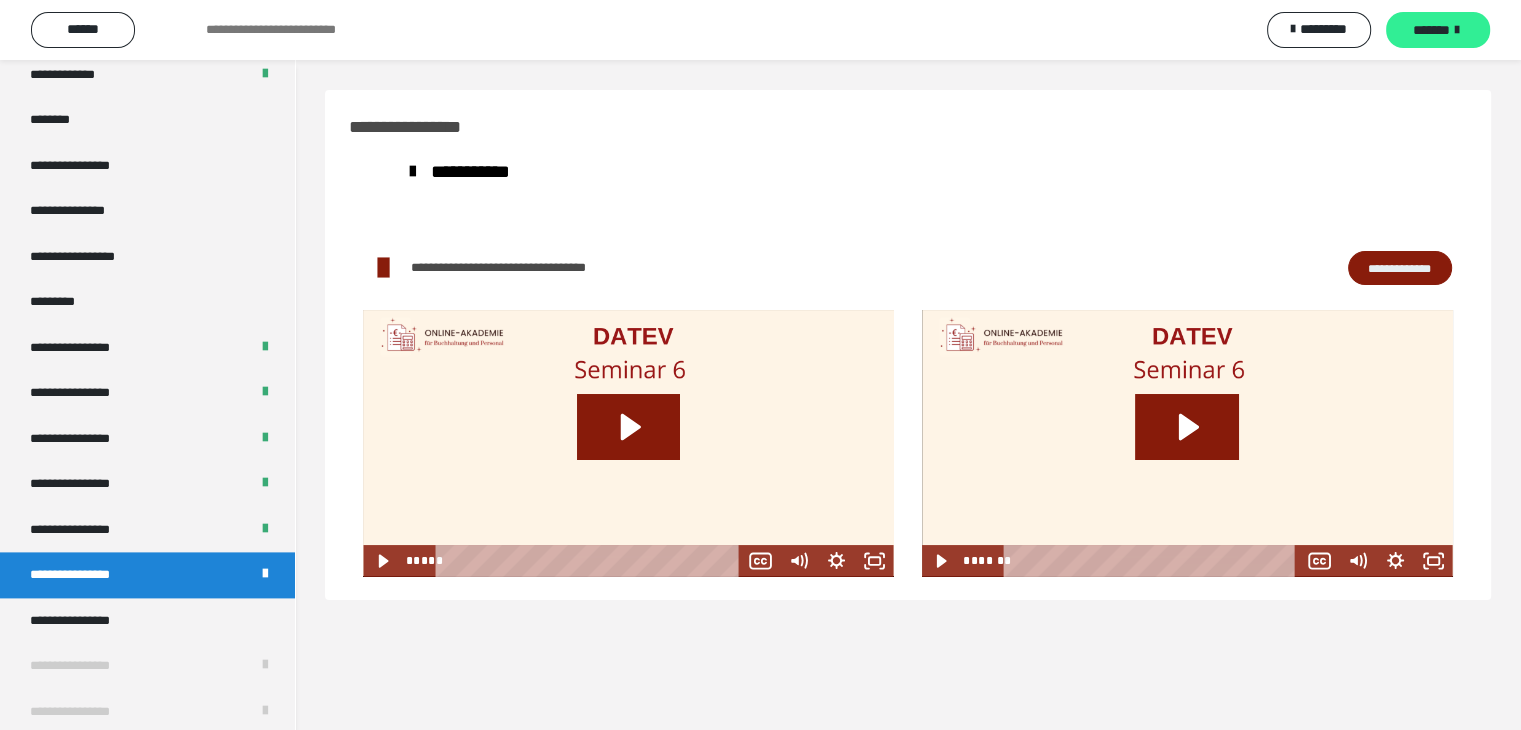 click on "*******" at bounding box center (1431, 30) 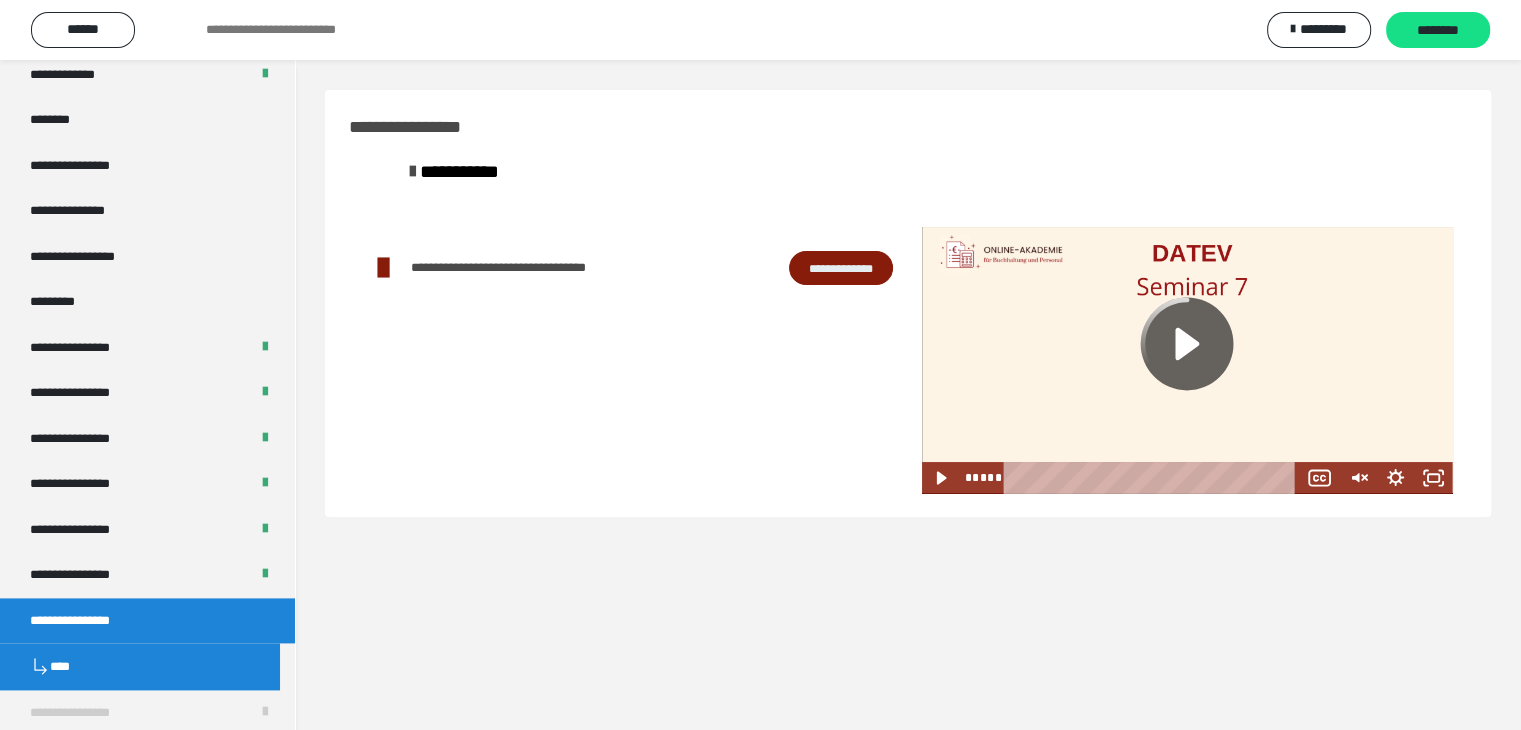 click 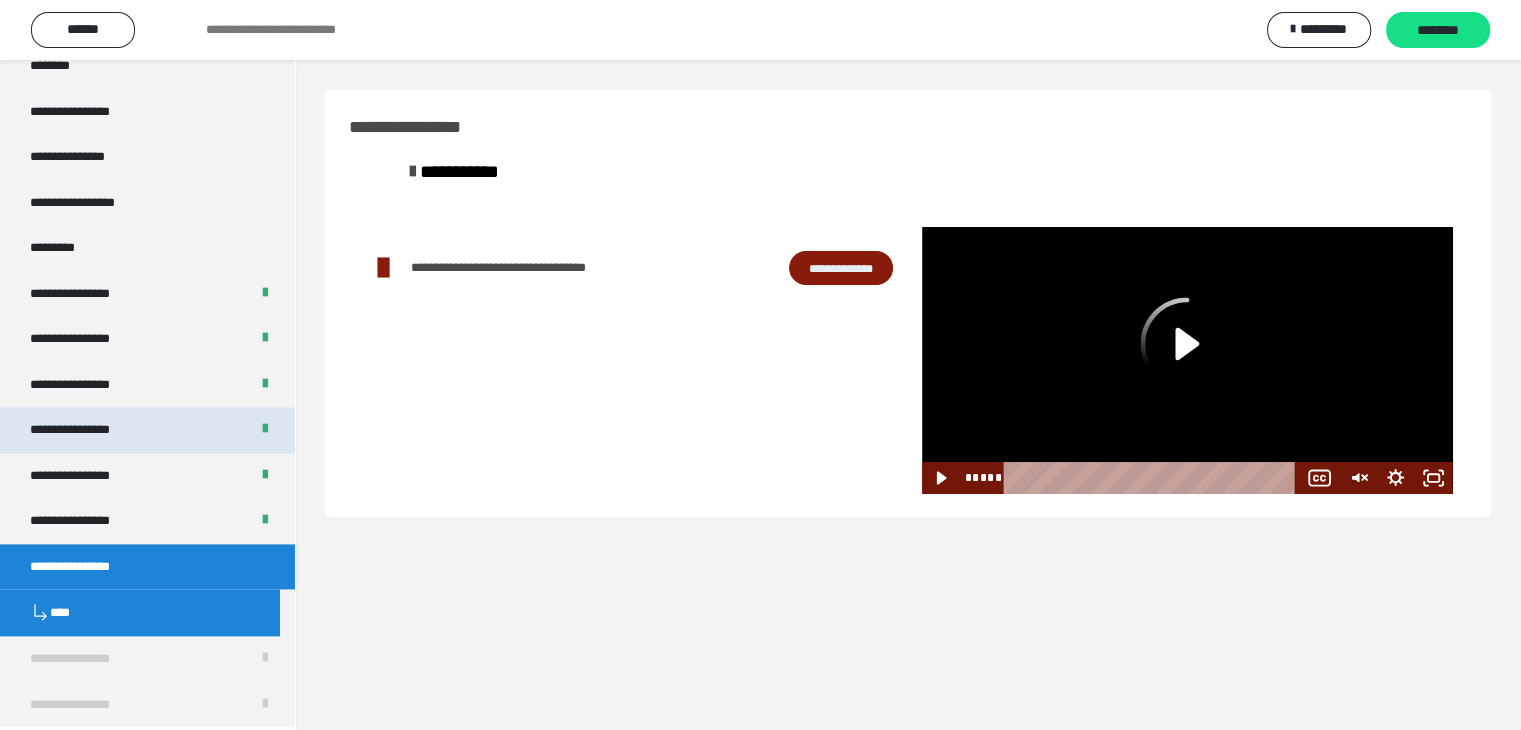 scroll, scrollTop: 2601, scrollLeft: 0, axis: vertical 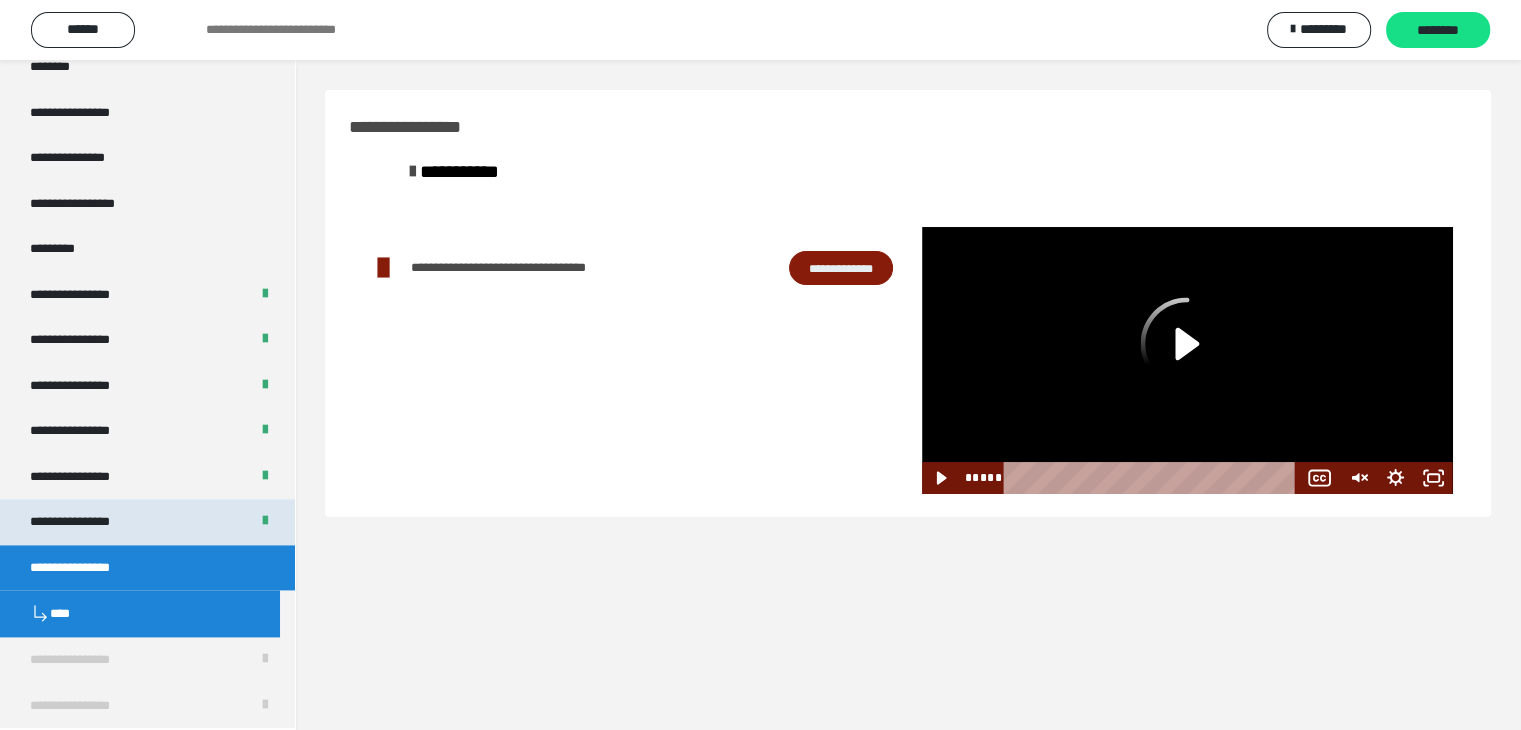 click on "**********" at bounding box center (147, 522) 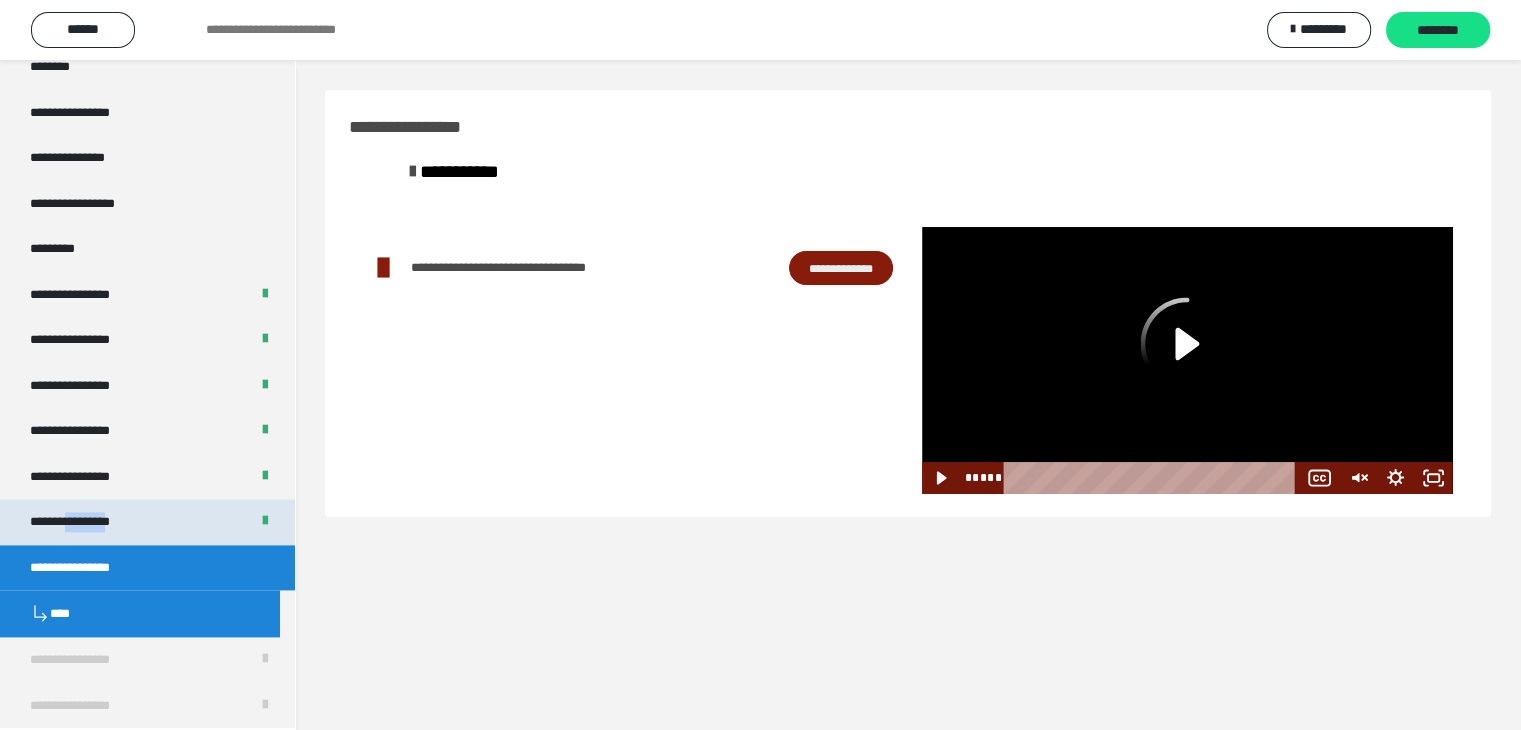 click on "**********" at bounding box center [147, 363] 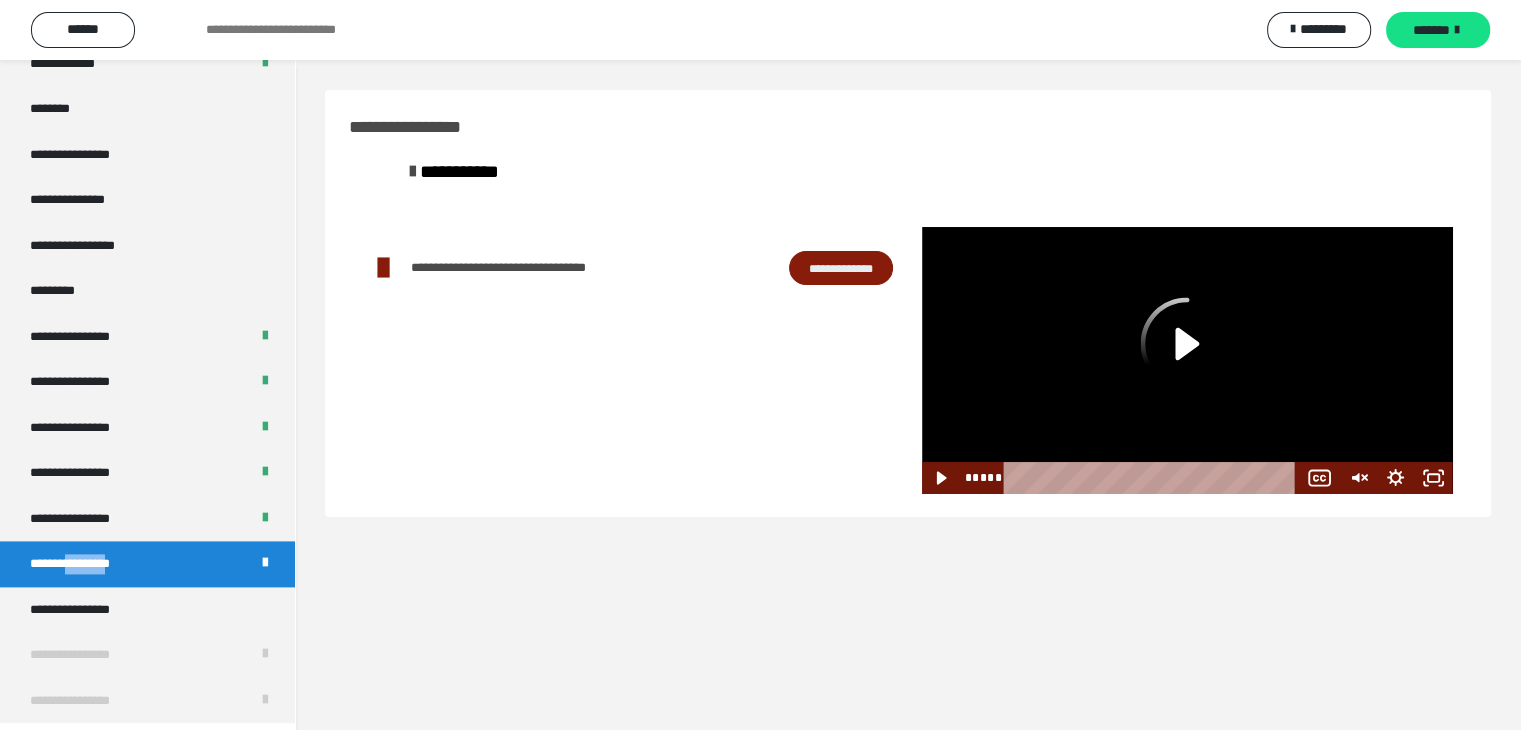 scroll, scrollTop: 2556, scrollLeft: 0, axis: vertical 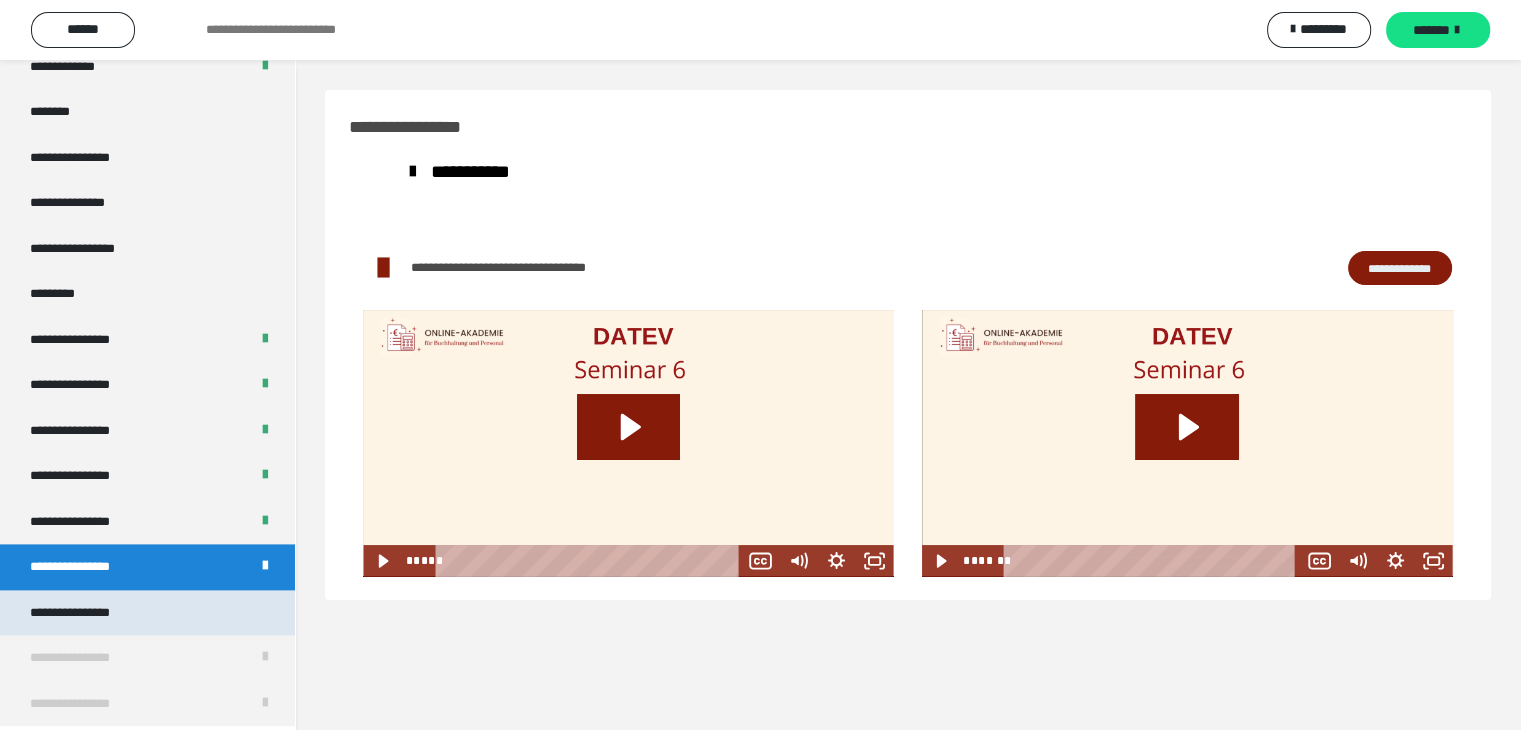 click on "**********" at bounding box center (87, 613) 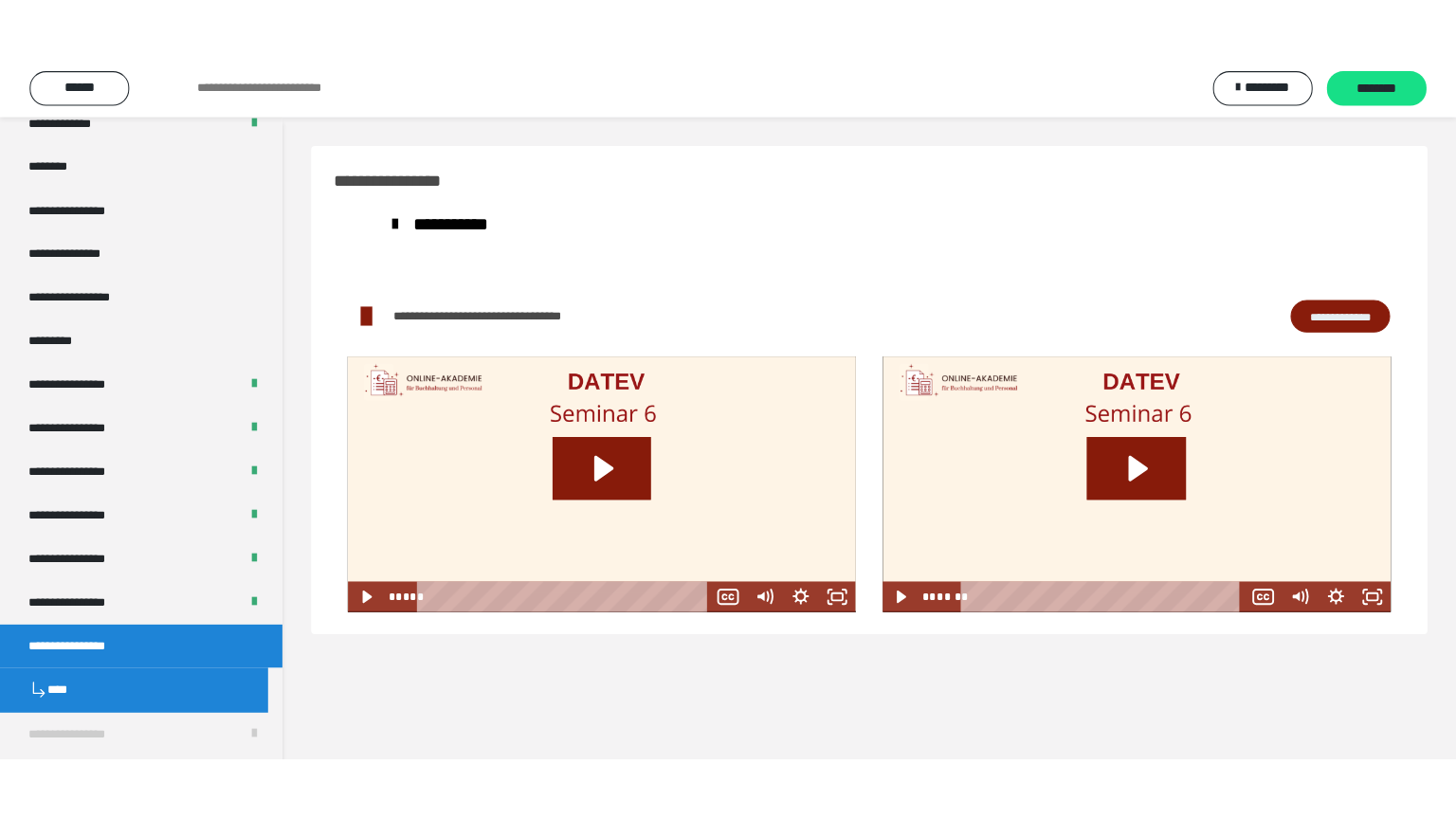 scroll, scrollTop: 2466, scrollLeft: 0, axis: vertical 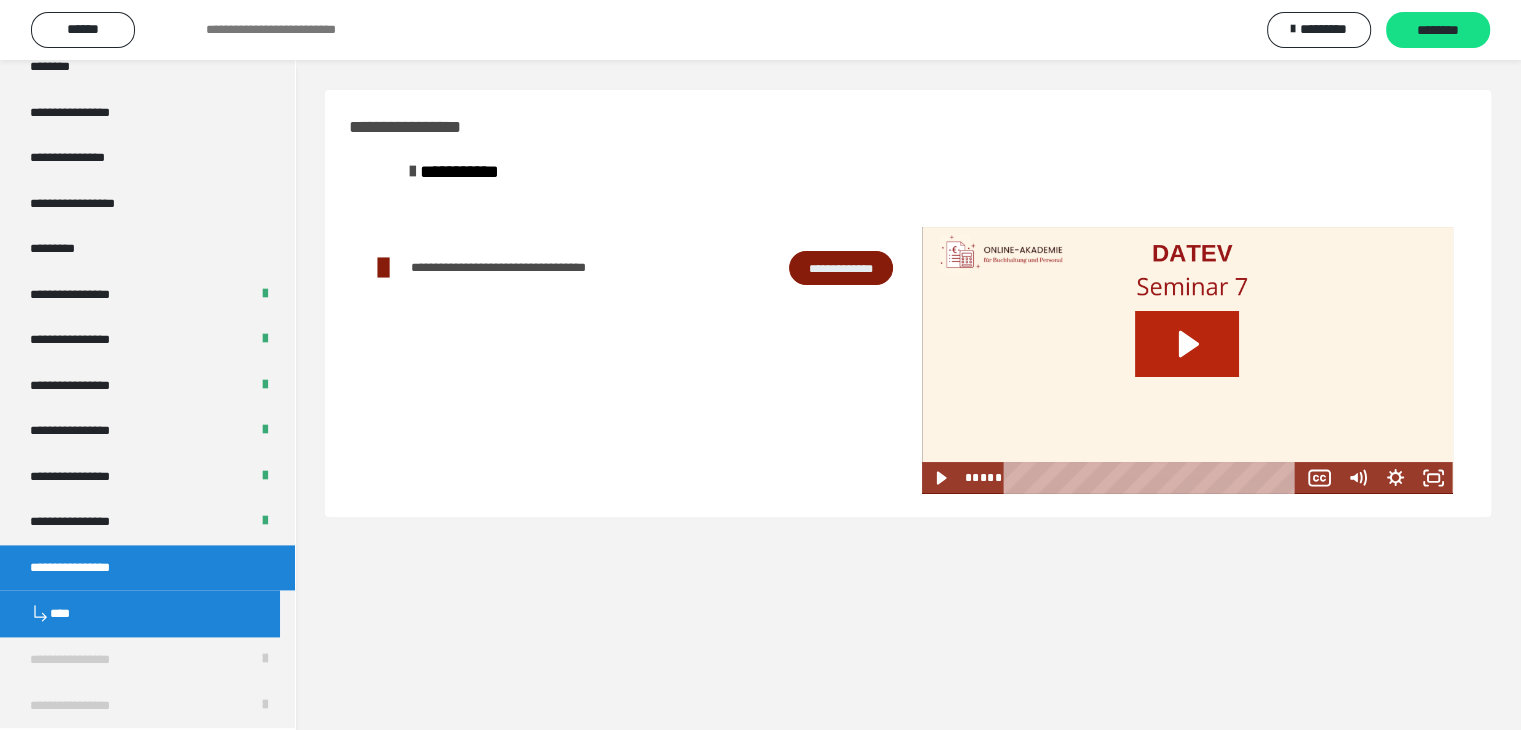 click 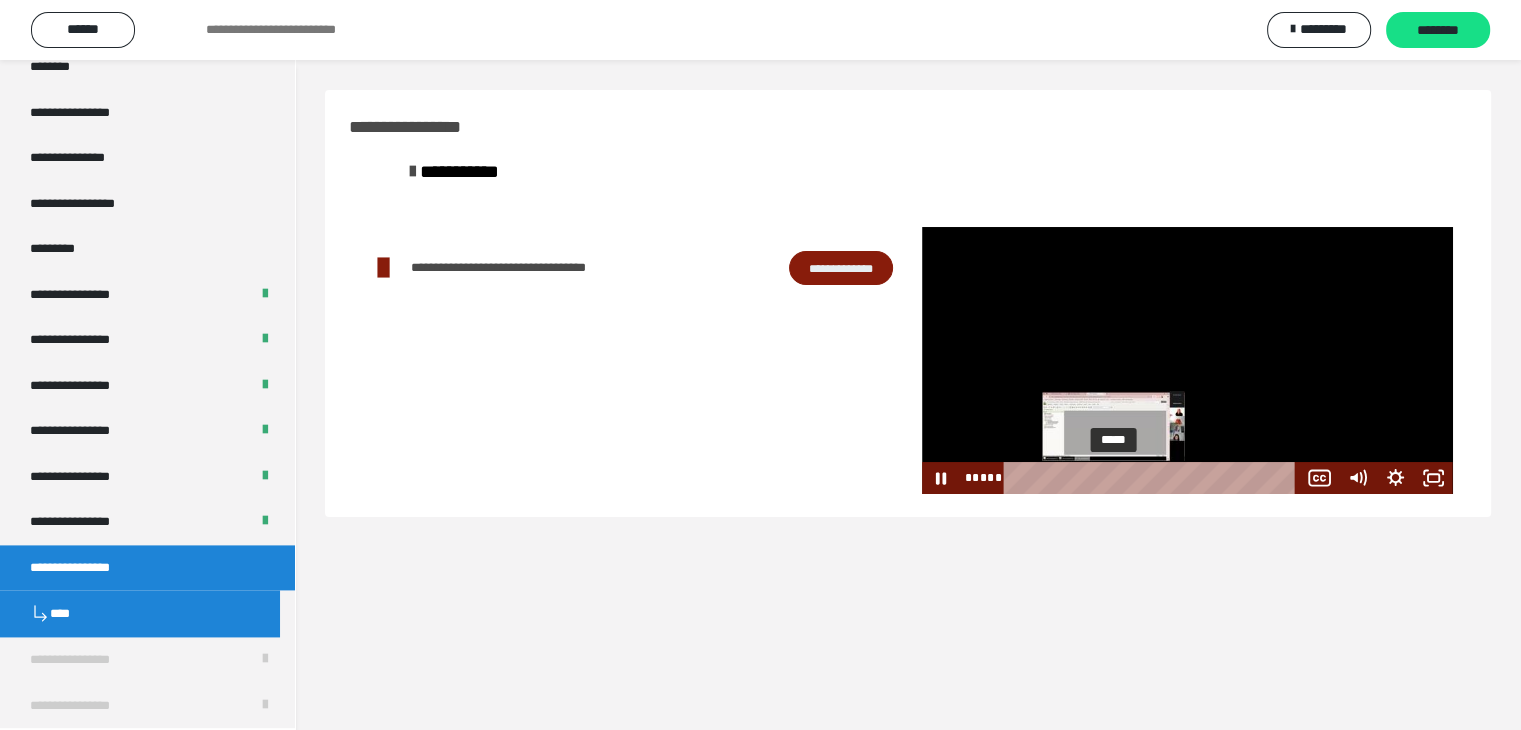 click on "*****" at bounding box center [1154, 478] 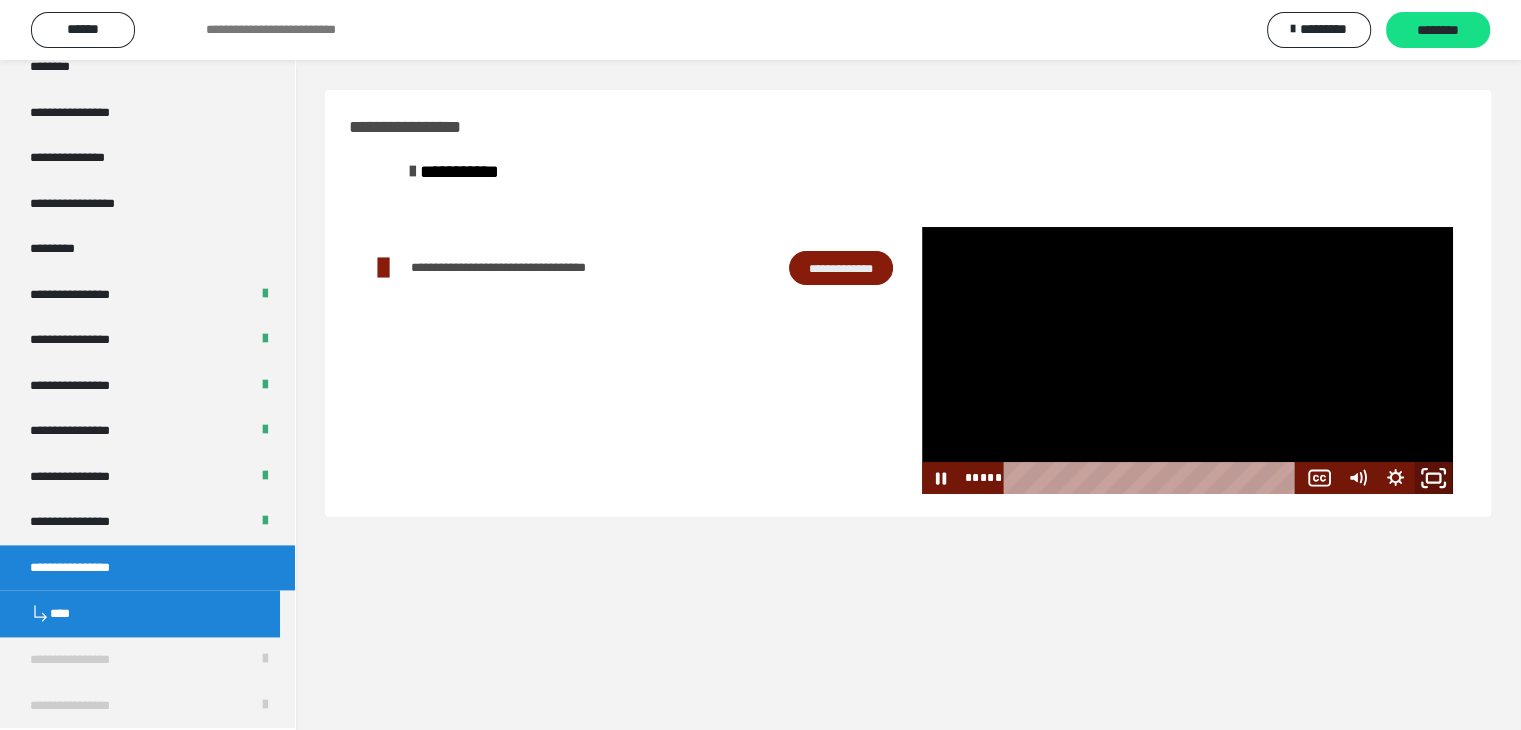 click 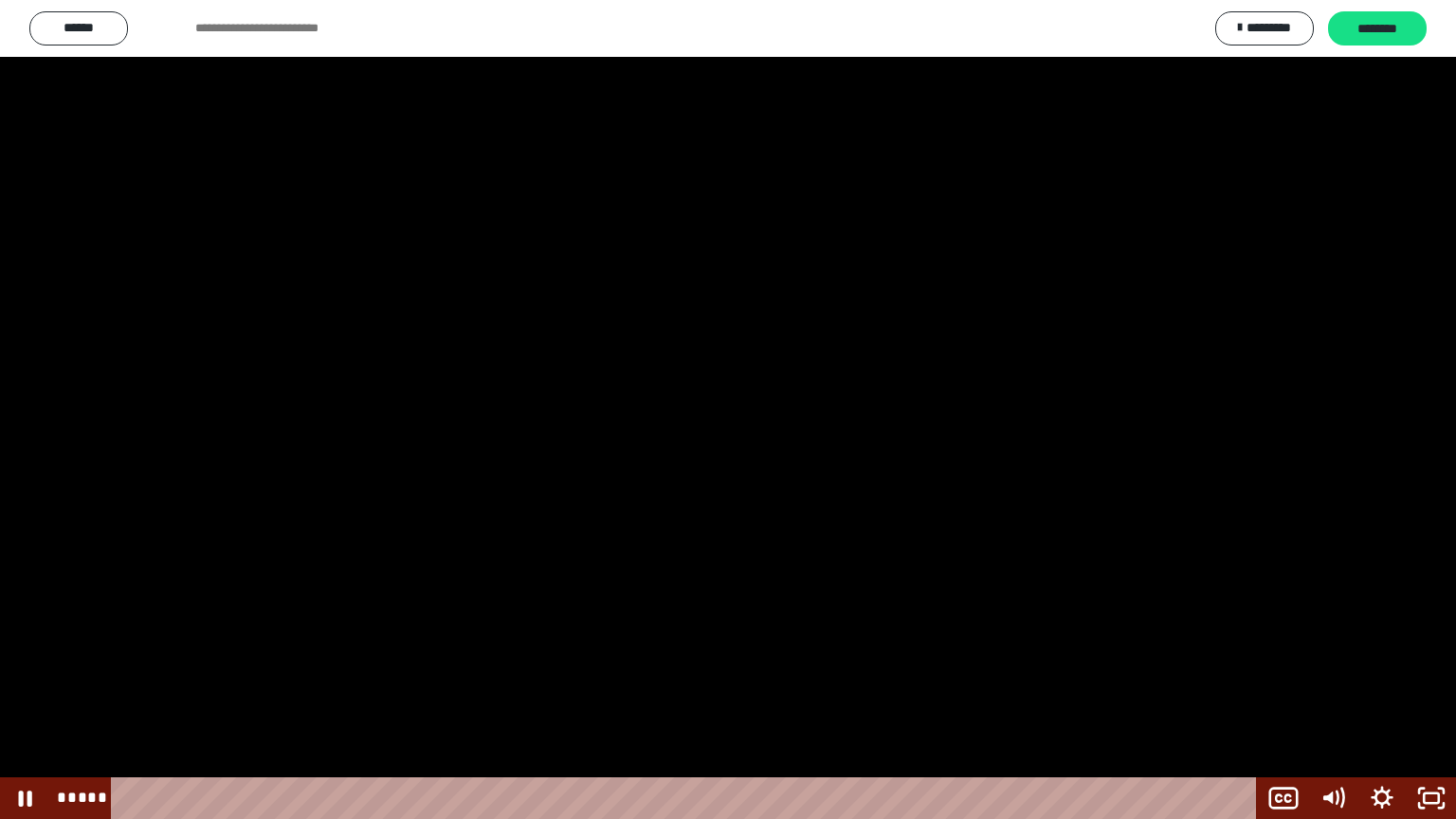 click at bounding box center [728, 410] 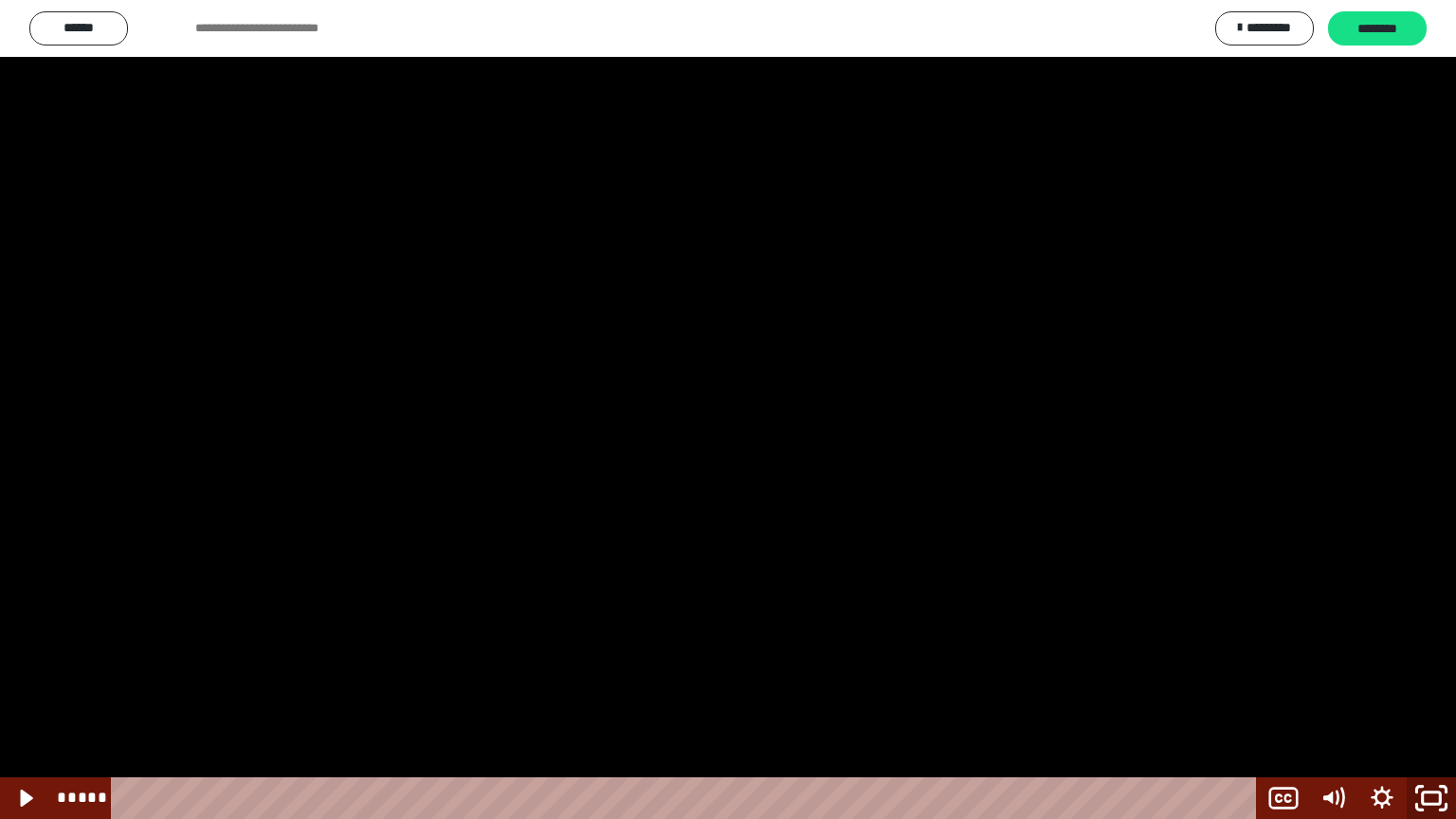 click 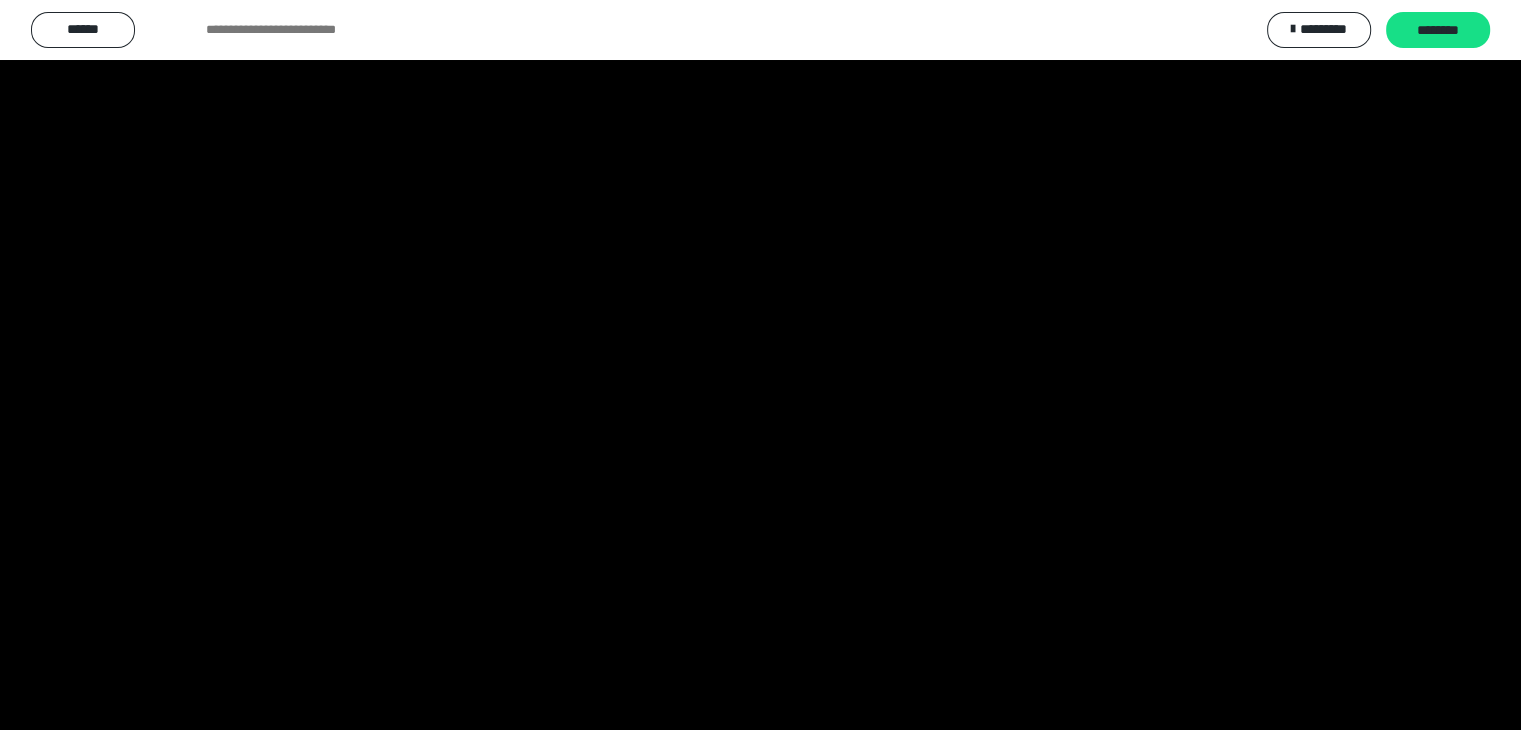 scroll, scrollTop: 2602, scrollLeft: 0, axis: vertical 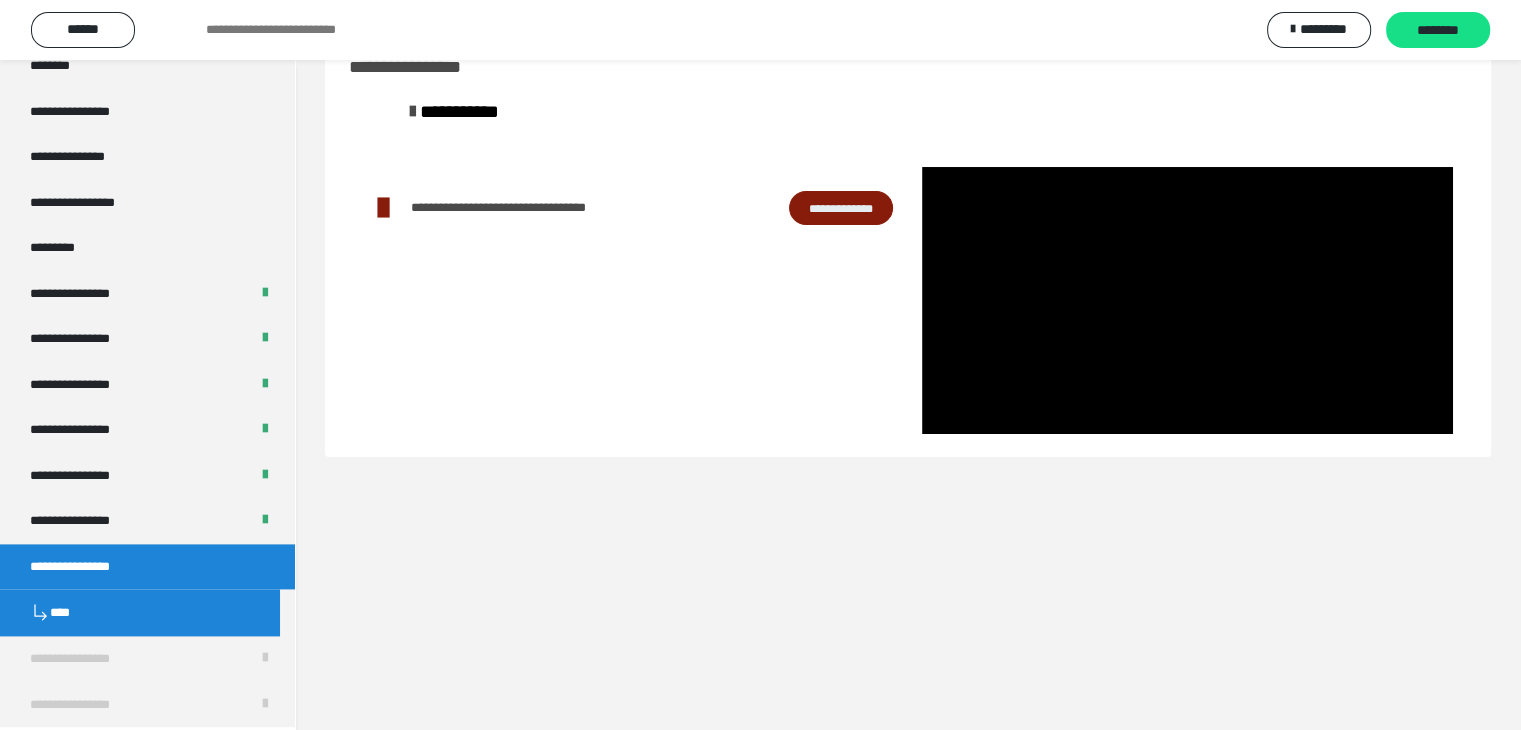 type 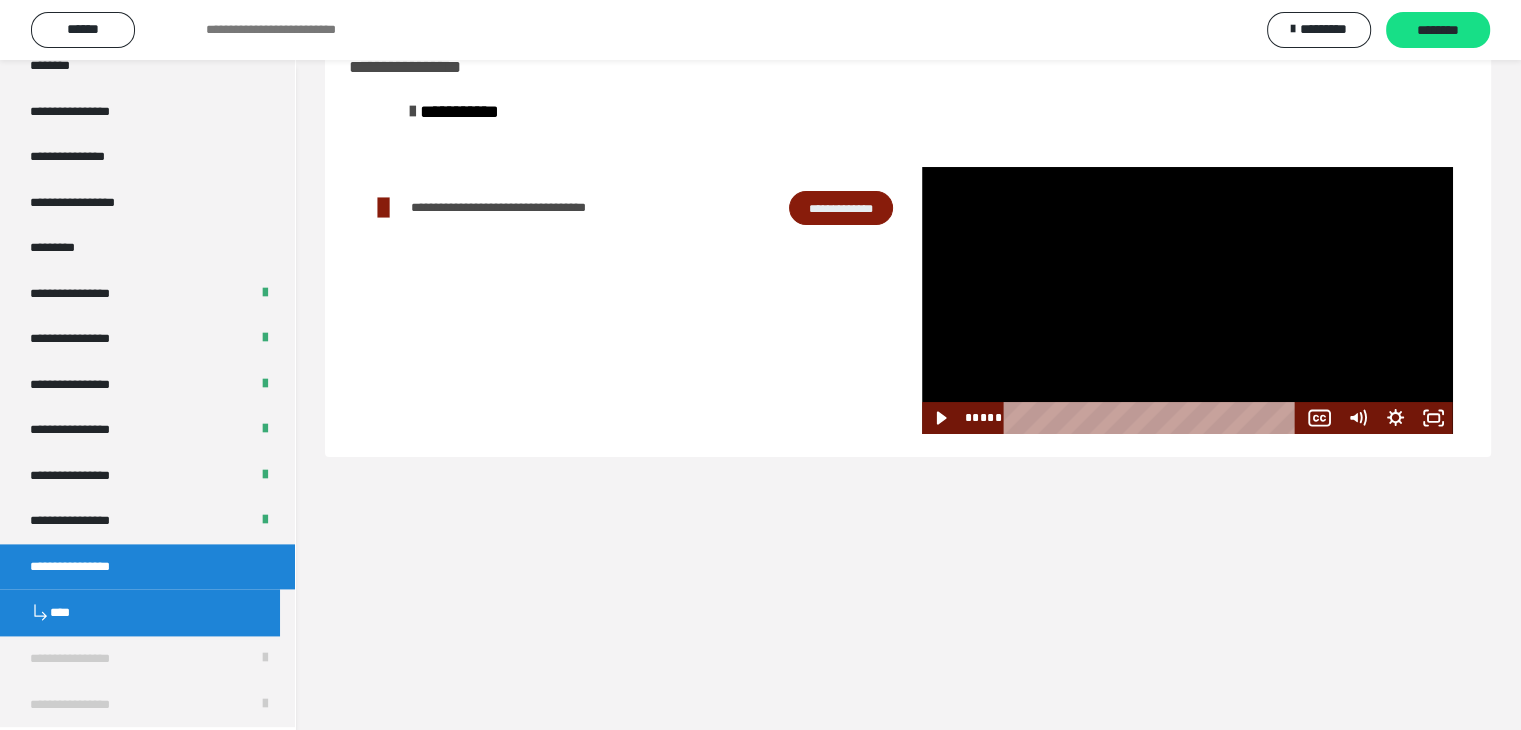 click on "**********" at bounding box center [908, 365] 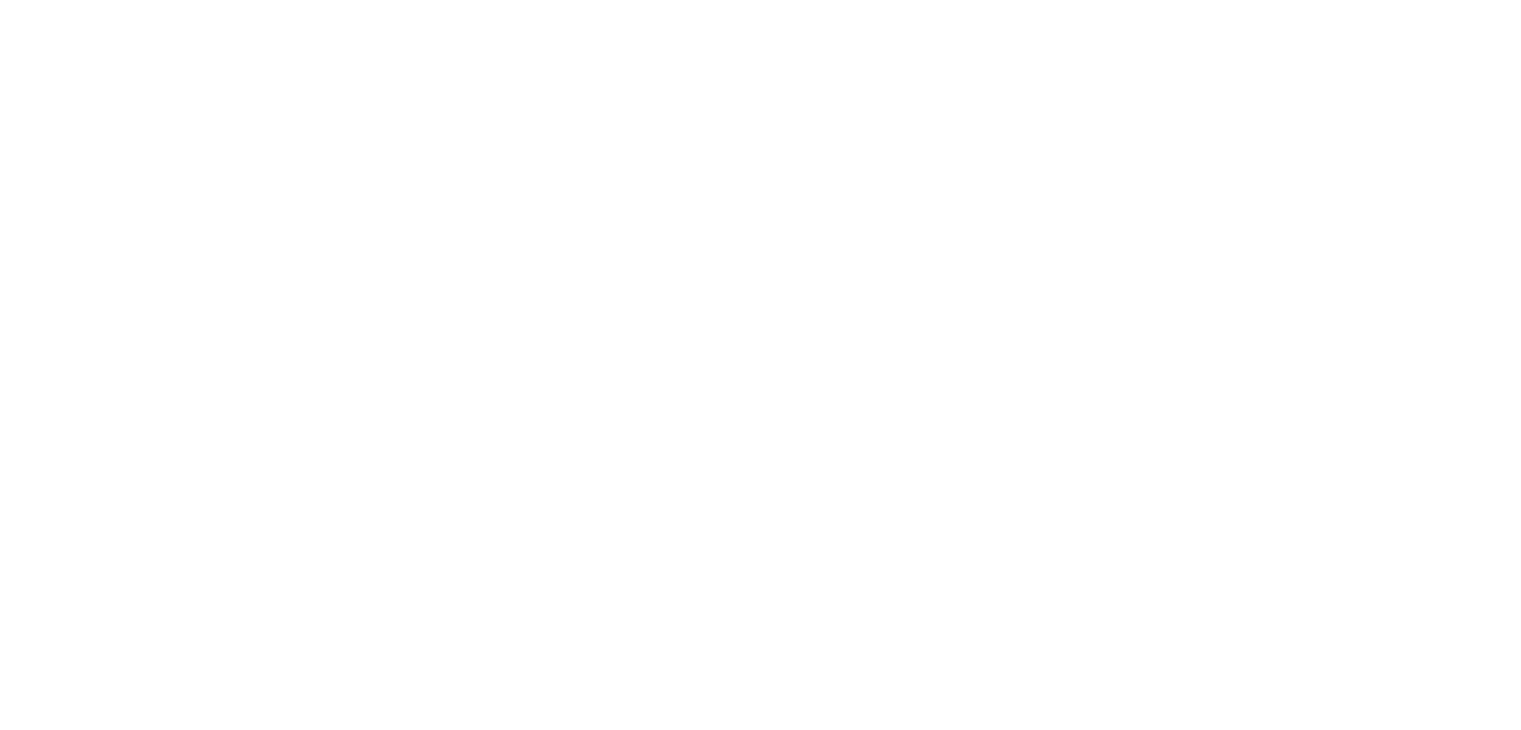 scroll, scrollTop: 0, scrollLeft: 0, axis: both 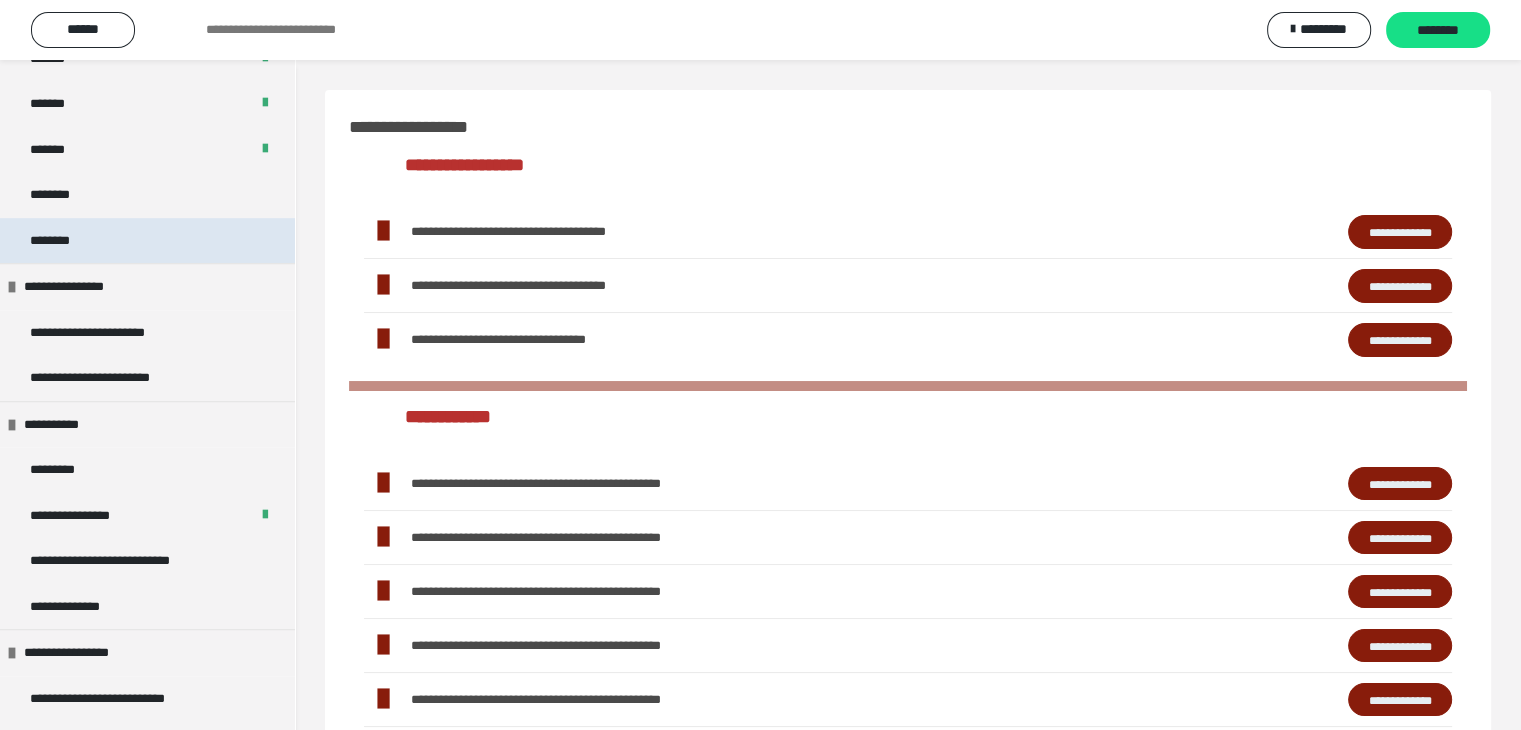 click on "********" at bounding box center [147, 241] 